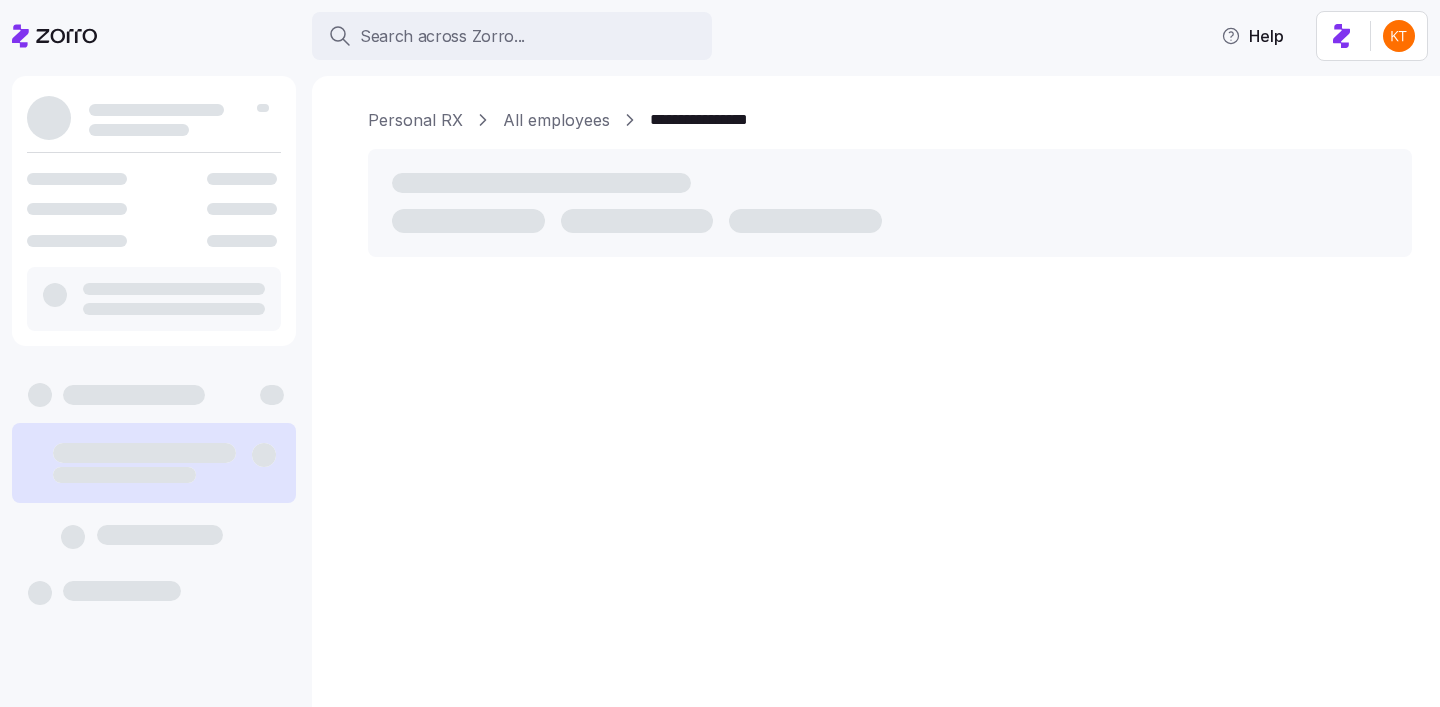 scroll, scrollTop: 0, scrollLeft: 0, axis: both 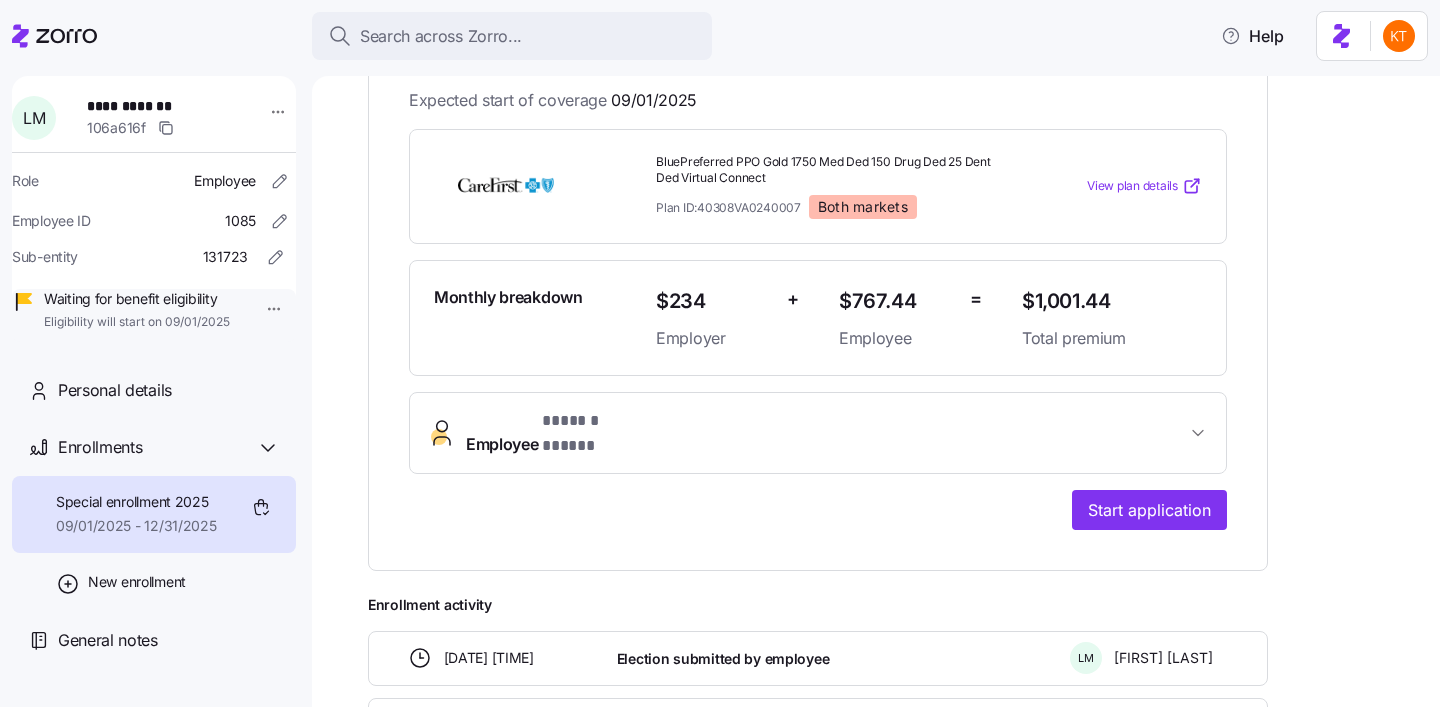 click on "Employee * ******   ***** *" at bounding box center [818, 433] 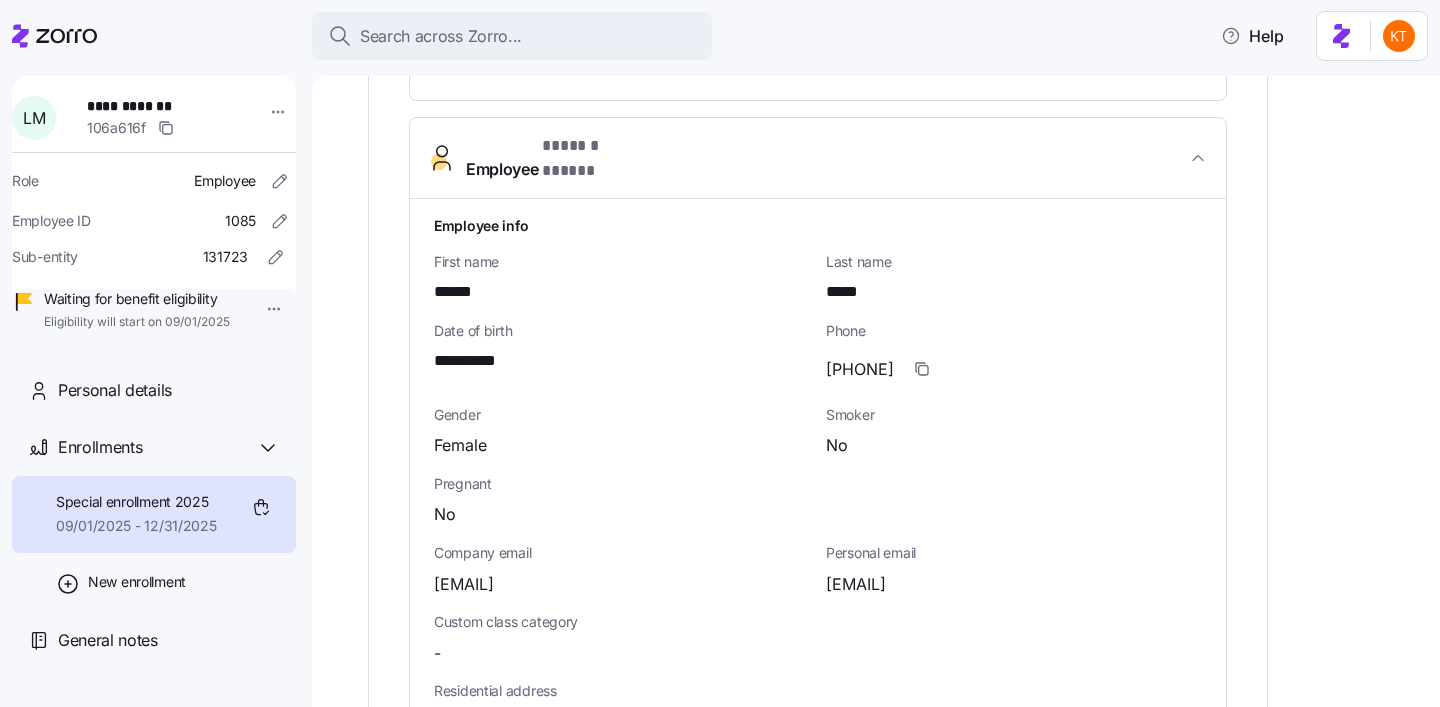 scroll, scrollTop: 764, scrollLeft: 0, axis: vertical 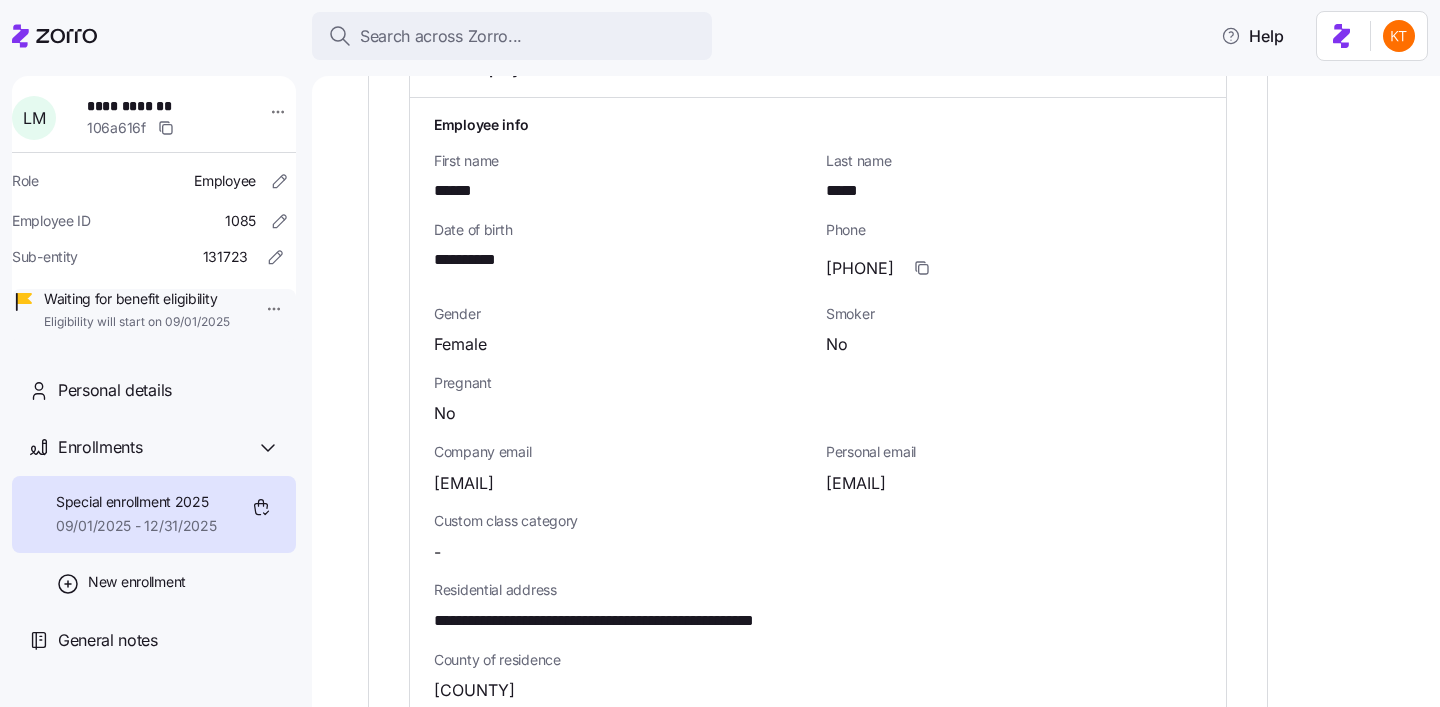 click on "**********" at bounding box center (653, 621) 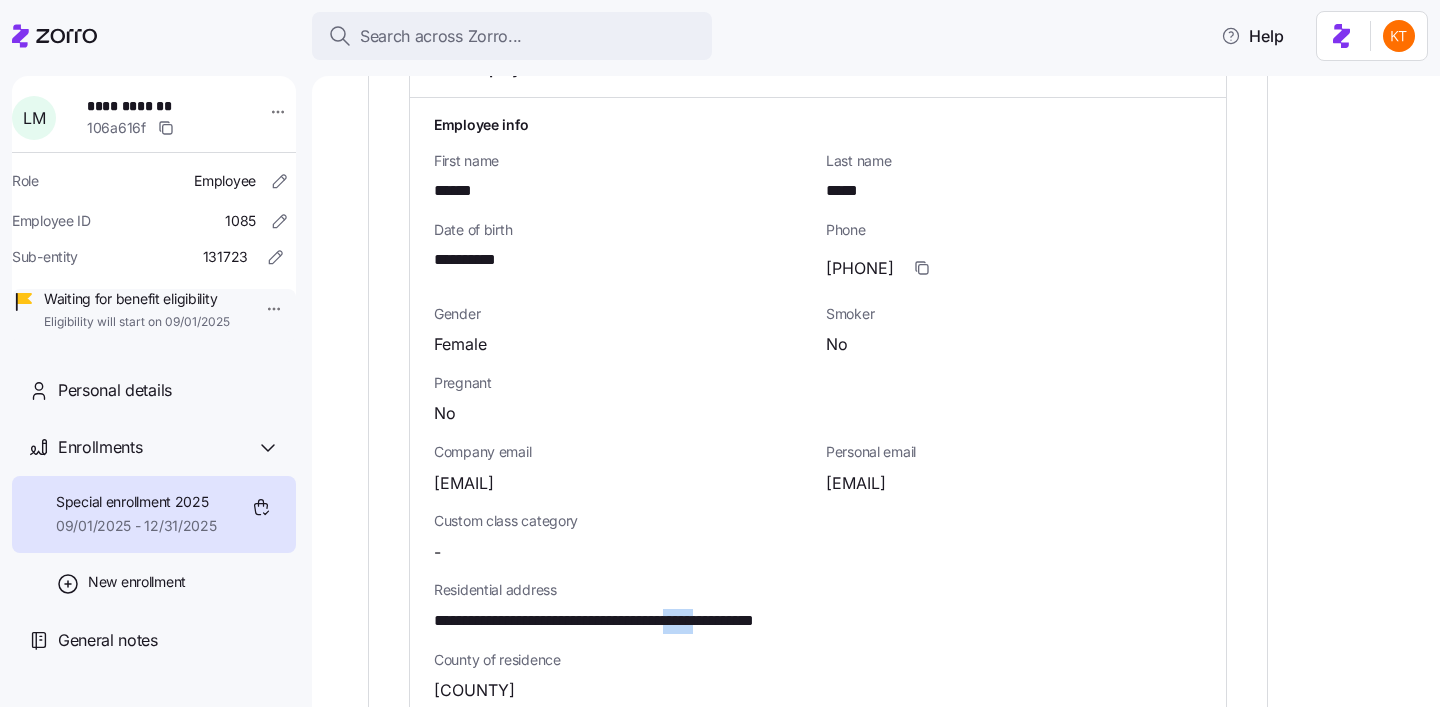click on "**********" at bounding box center [653, 621] 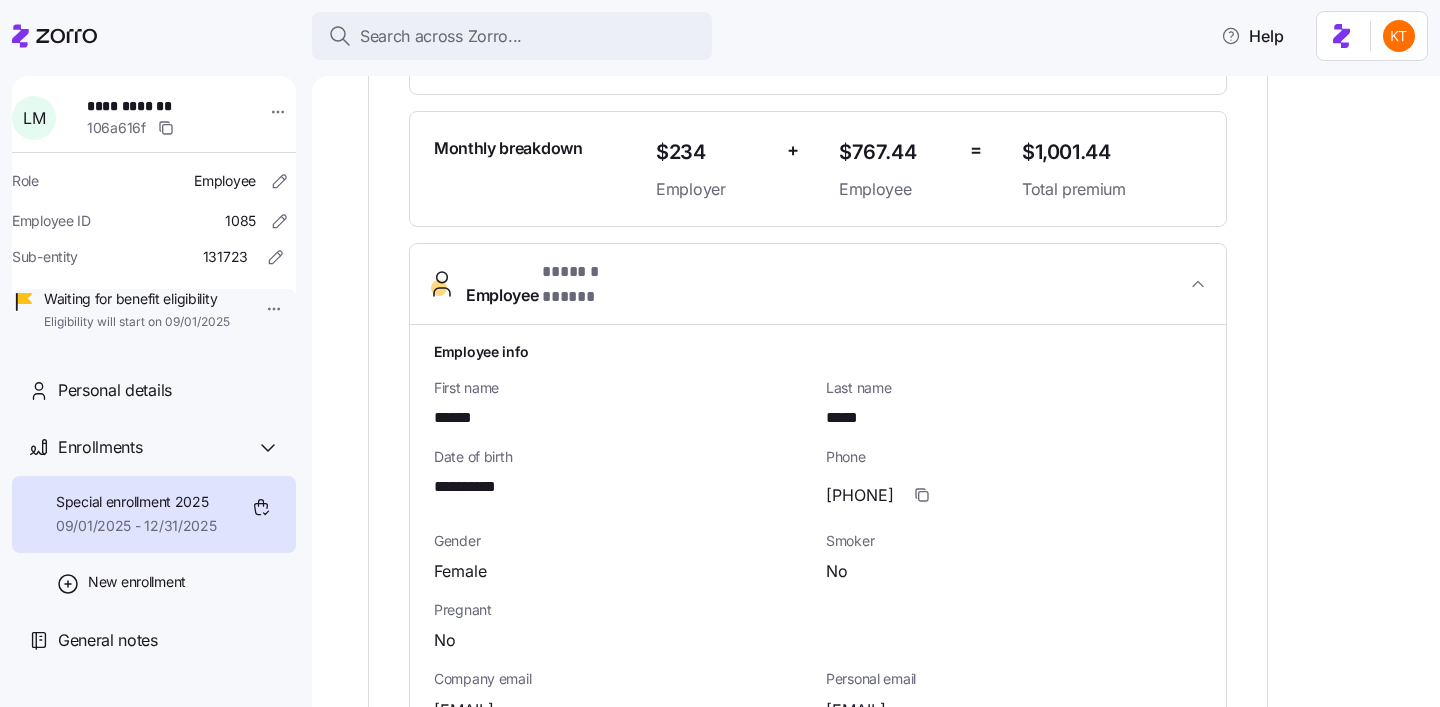 scroll, scrollTop: 49, scrollLeft: 0, axis: vertical 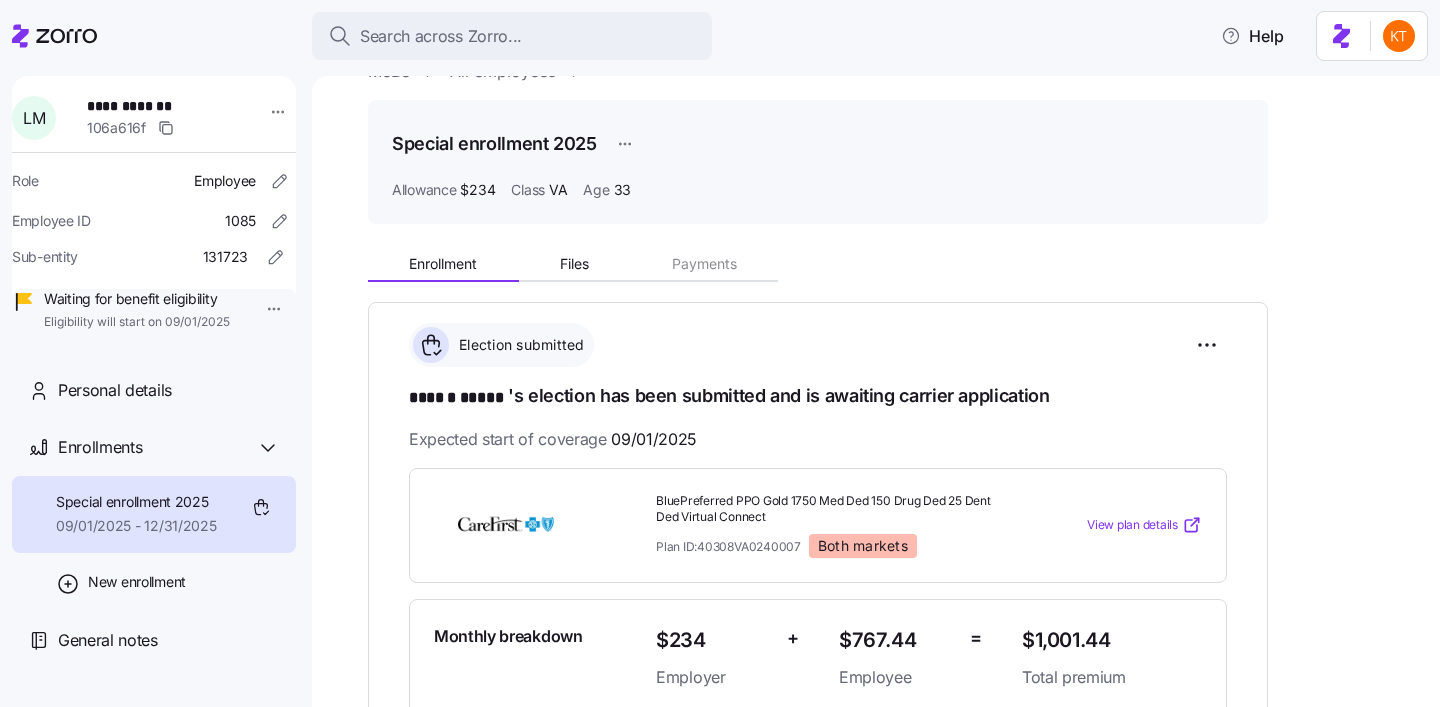 click on "**********" at bounding box center [157, 106] 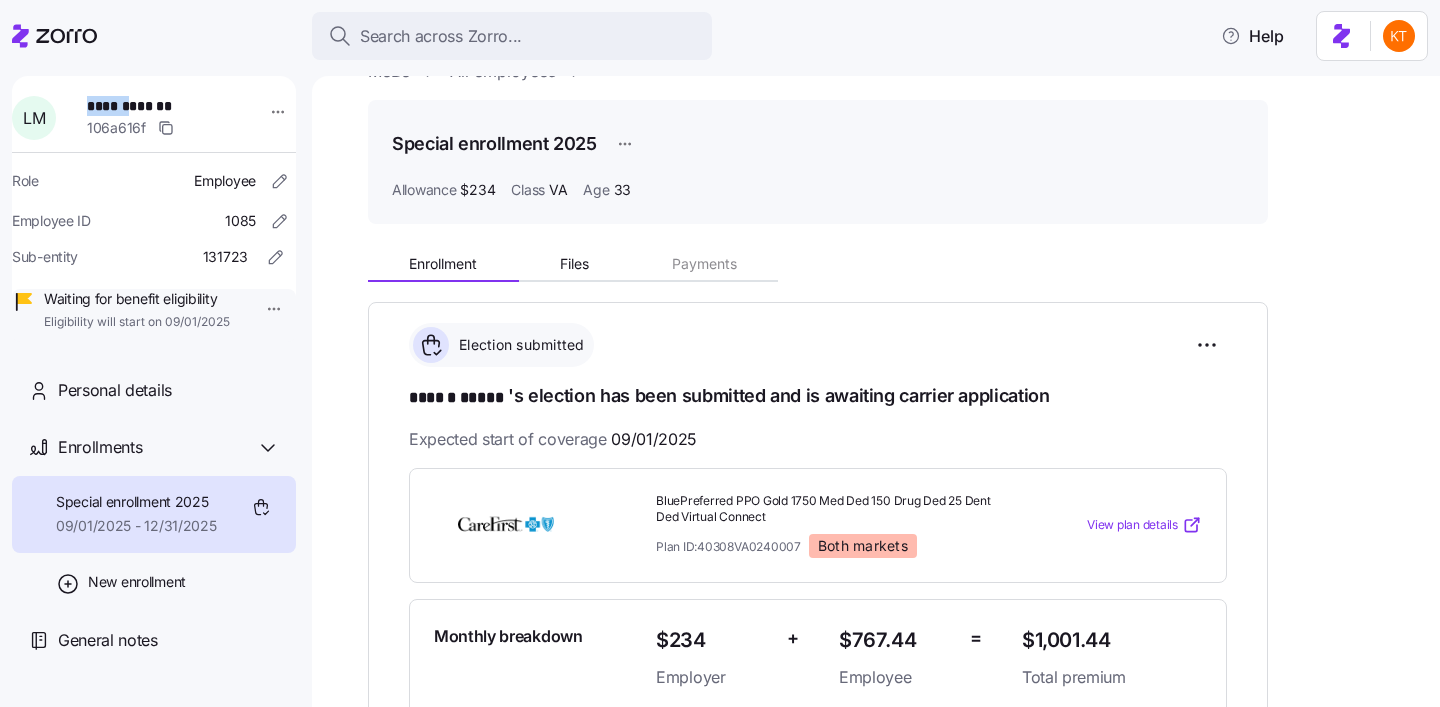 click on "**********" at bounding box center (157, 106) 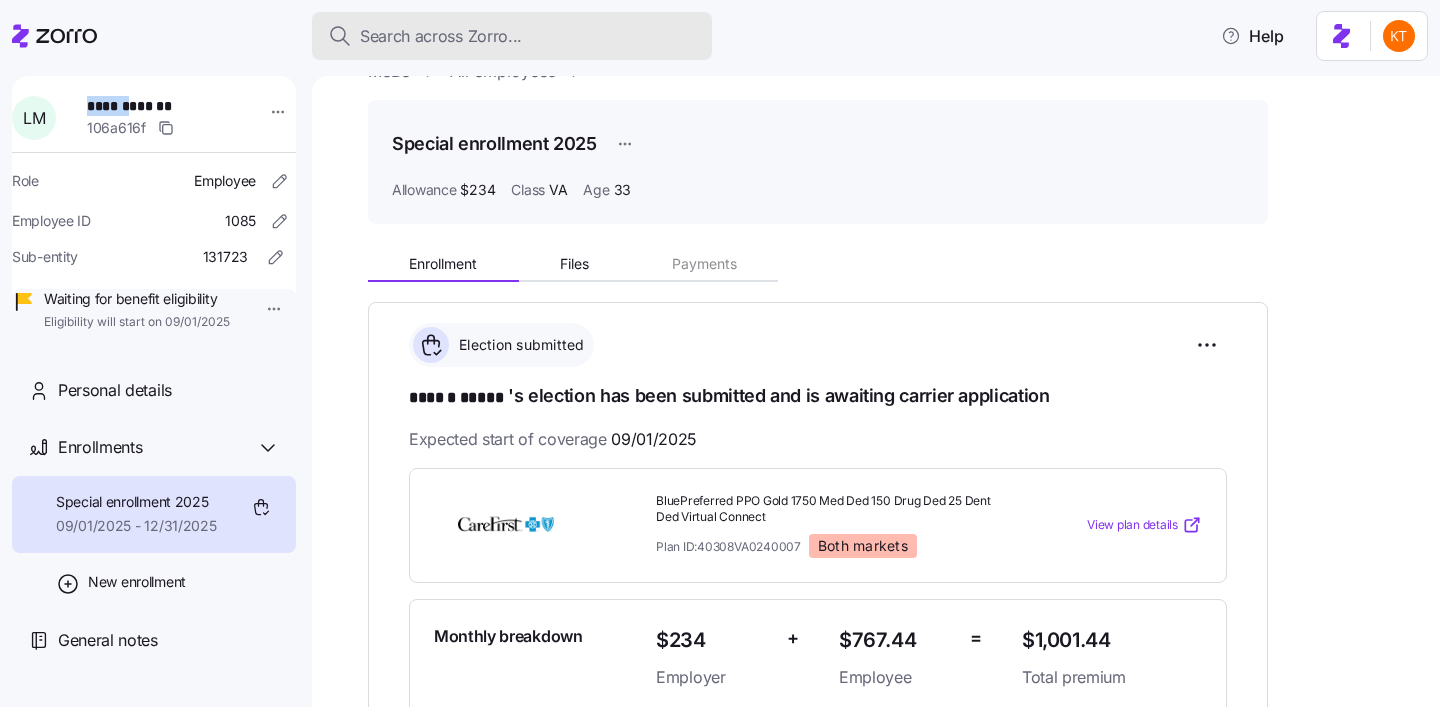 copy on "******" 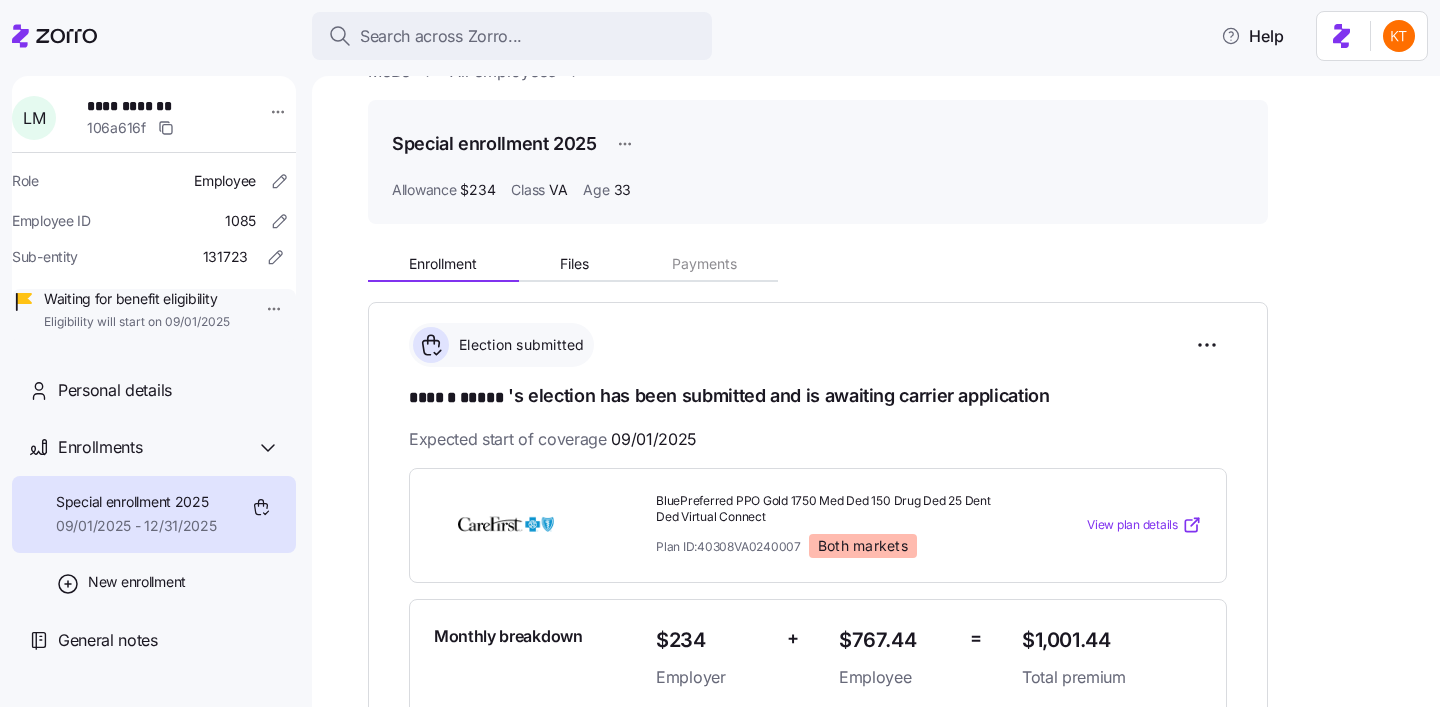 click on "**********" at bounding box center (157, 106) 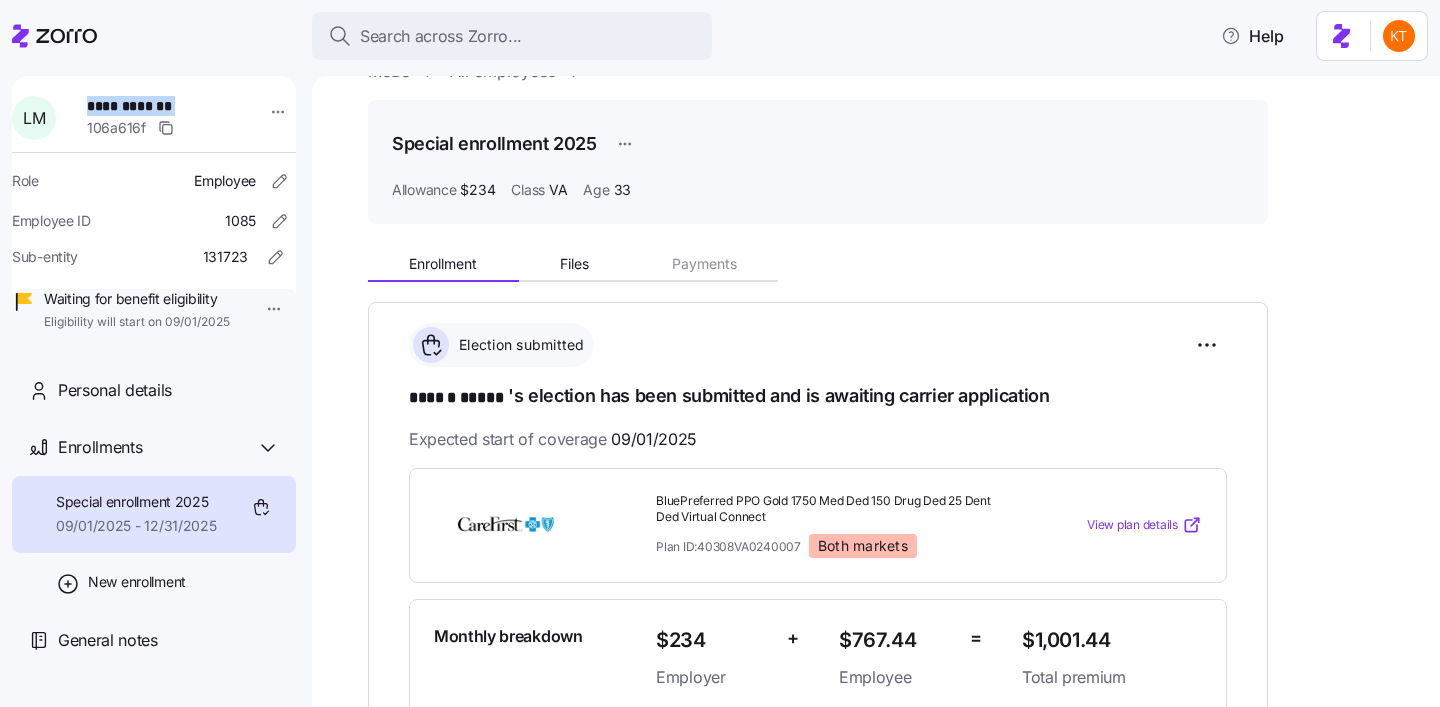 click on "**********" at bounding box center [157, 106] 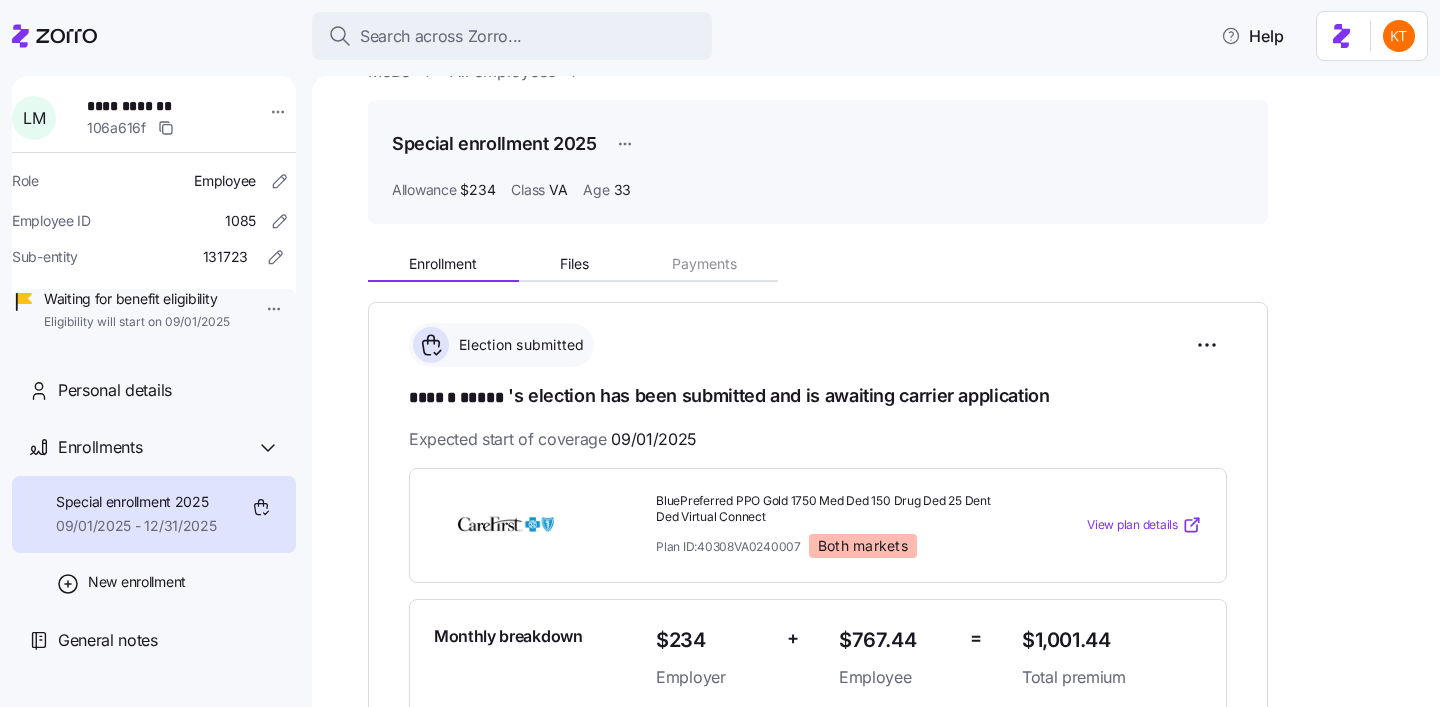 click on "**********" at bounding box center [157, 106] 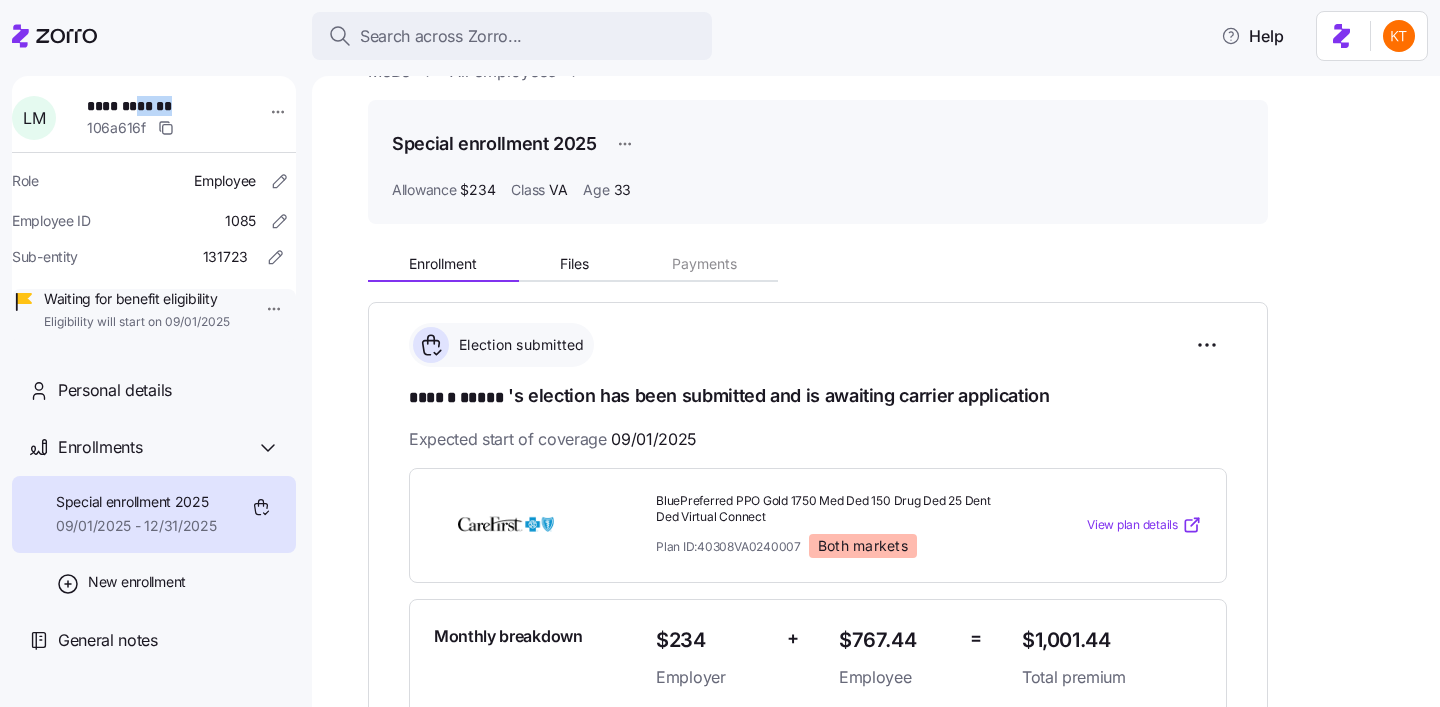 click on "**********" at bounding box center [157, 106] 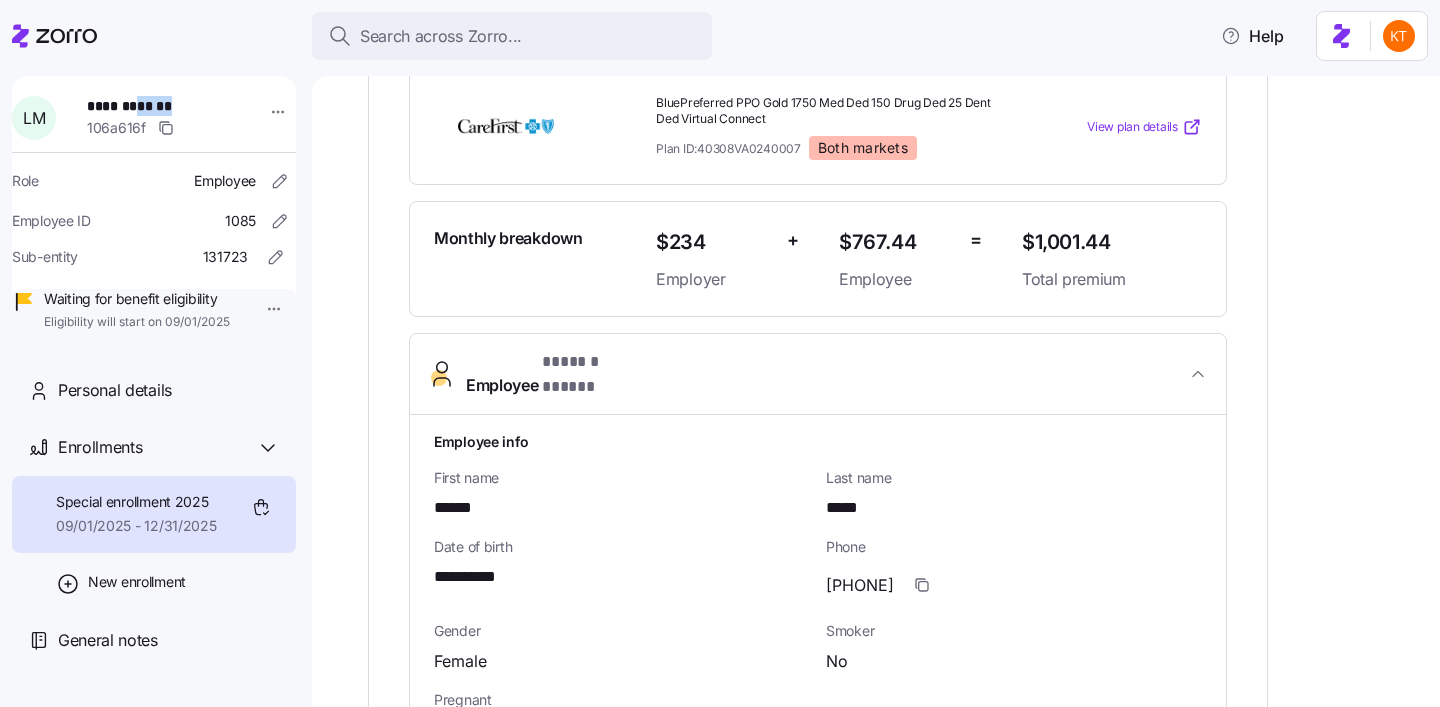 scroll, scrollTop: 573, scrollLeft: 0, axis: vertical 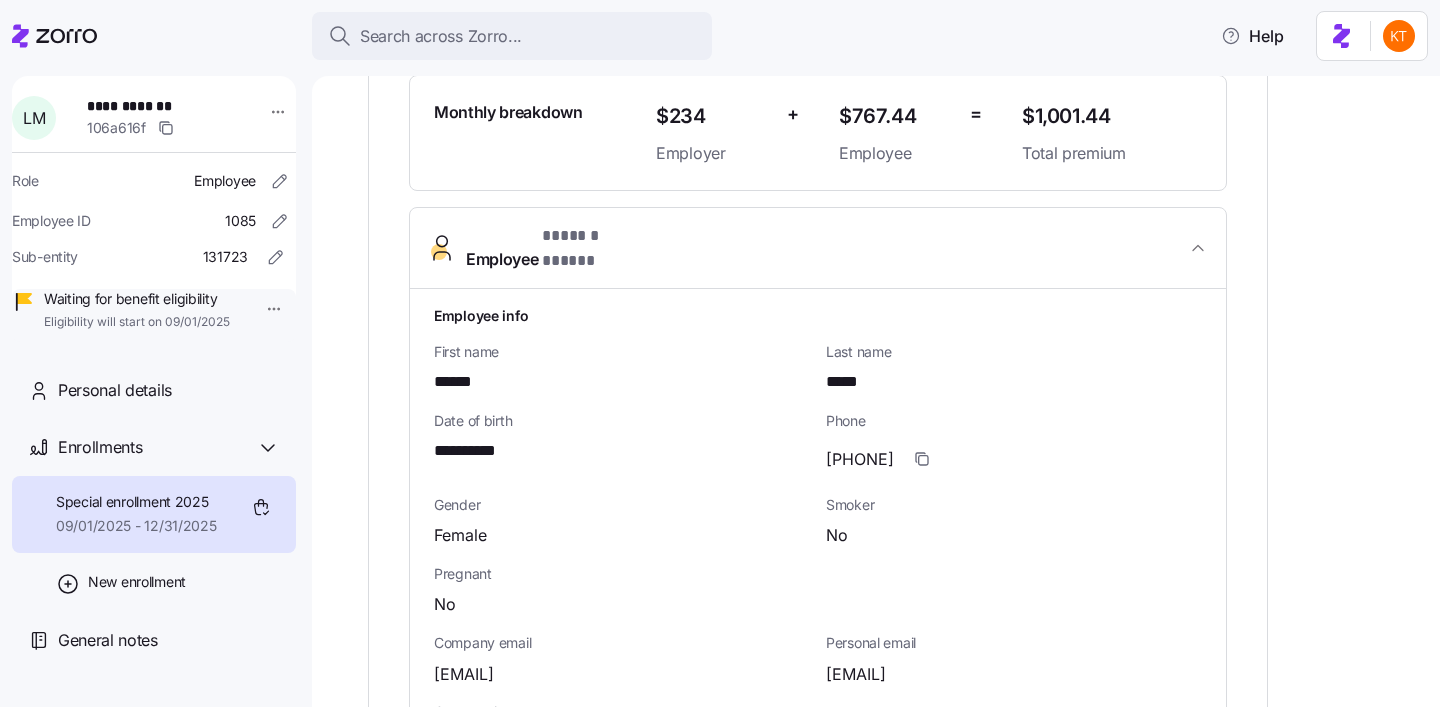 click on "larisa.manzo@gmail.com" at bounding box center [856, 674] 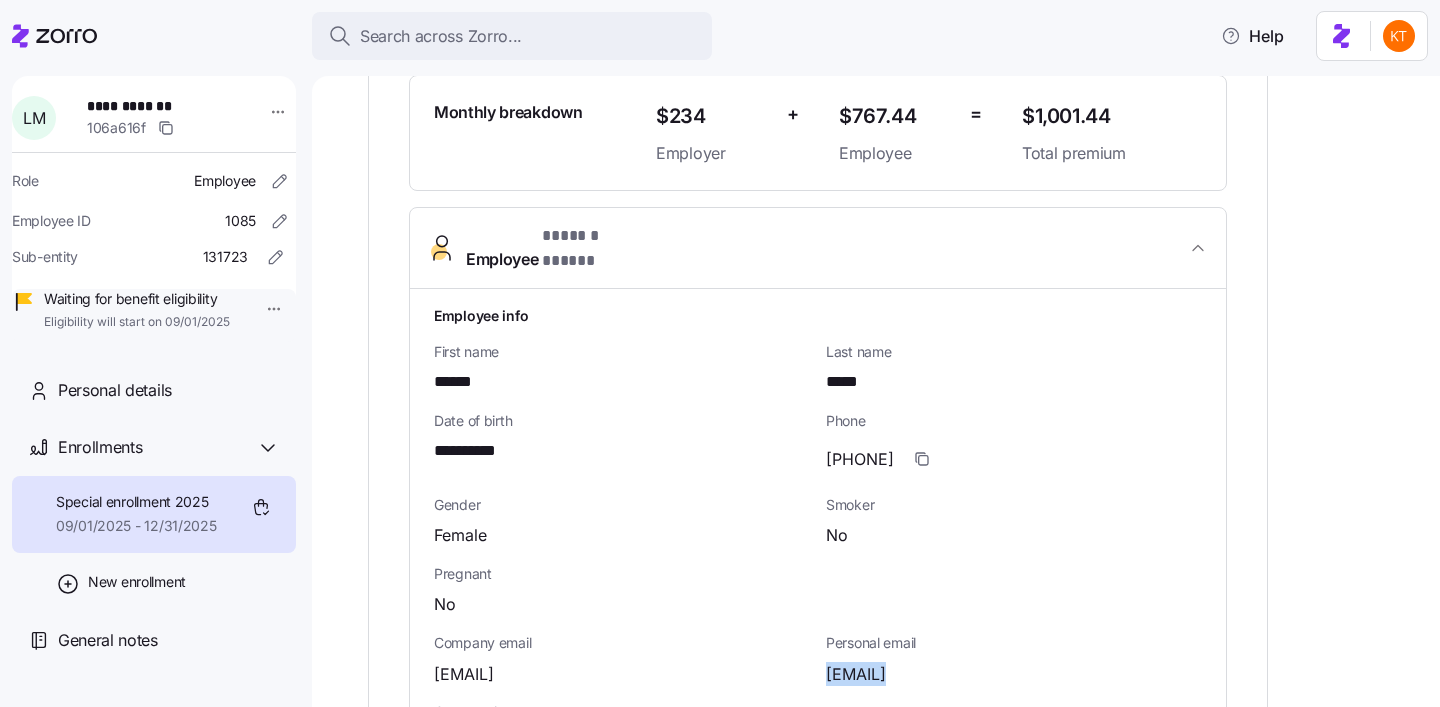 click on "larisa.manzo@gmail.com" at bounding box center (856, 674) 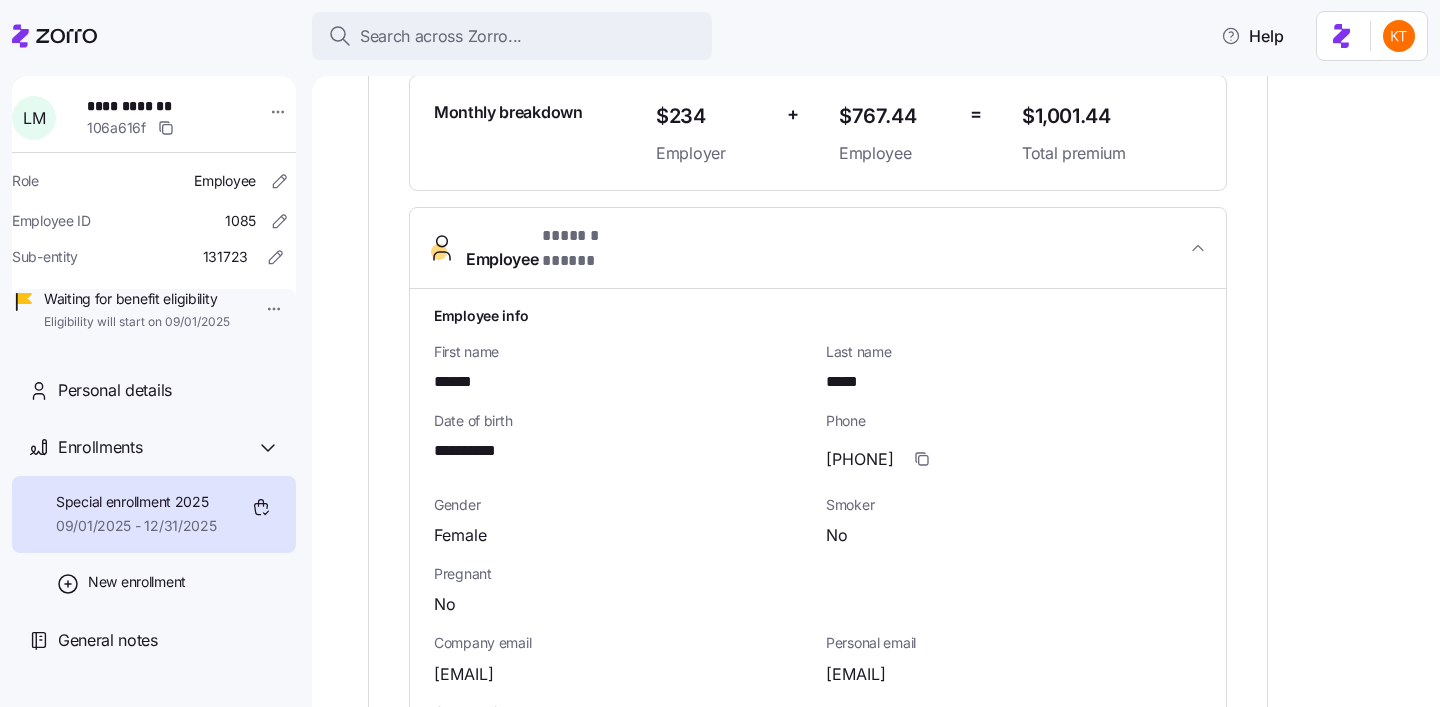click on "******" at bounding box center [457, 382] 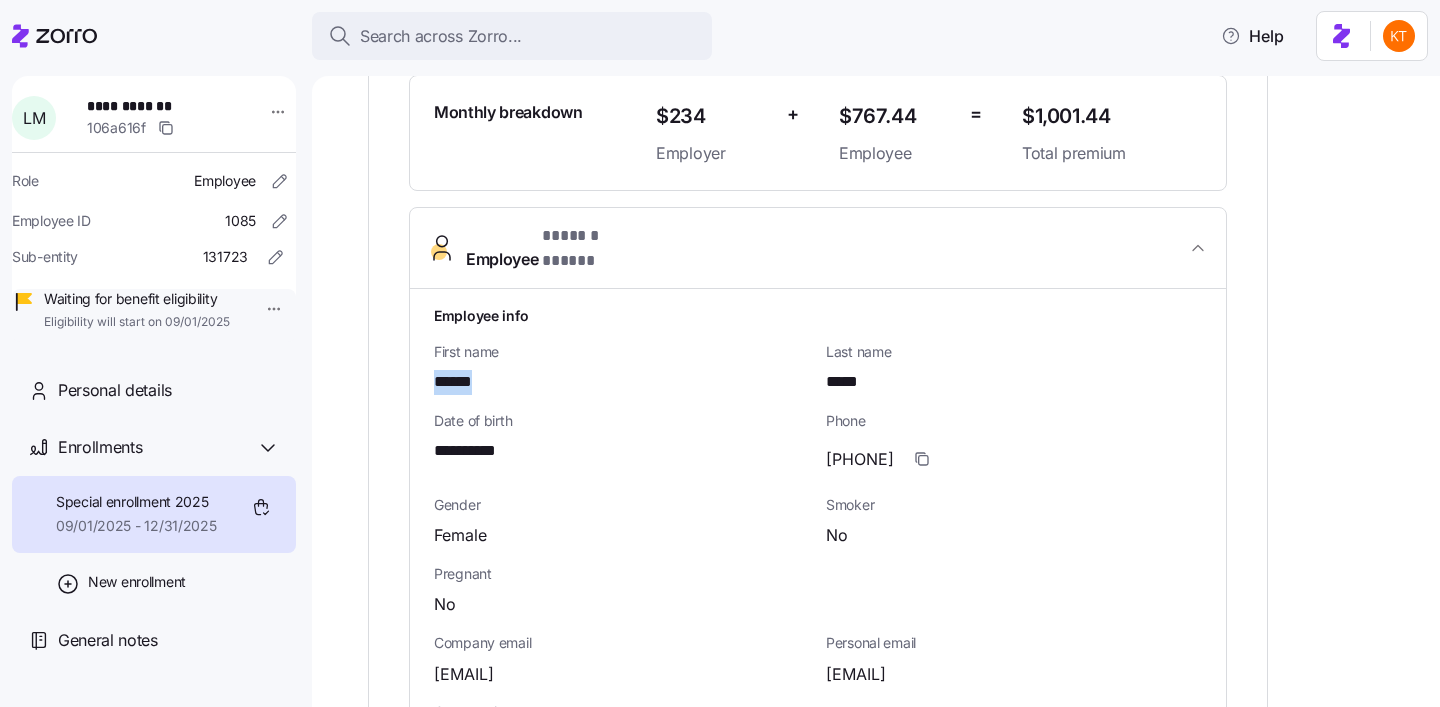 click on "******" at bounding box center (457, 382) 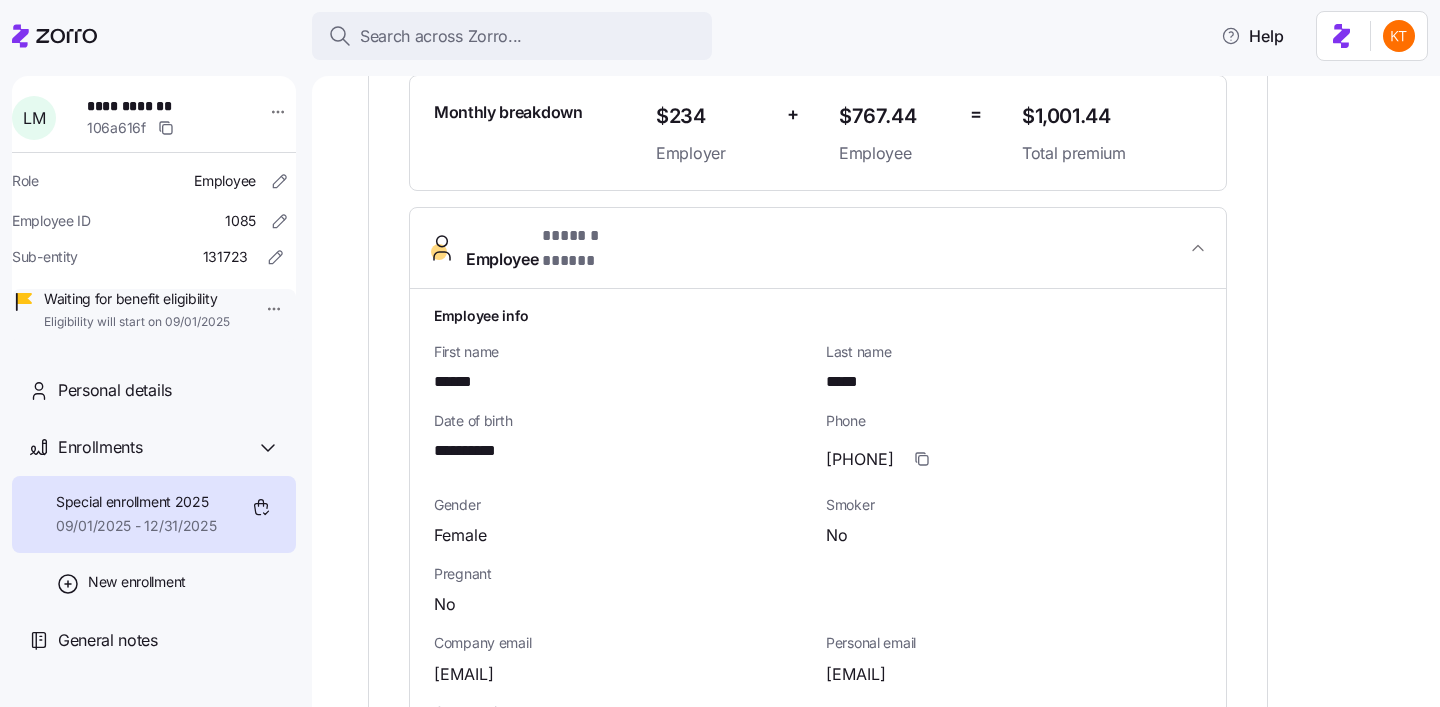 click on "*****" at bounding box center [851, 382] 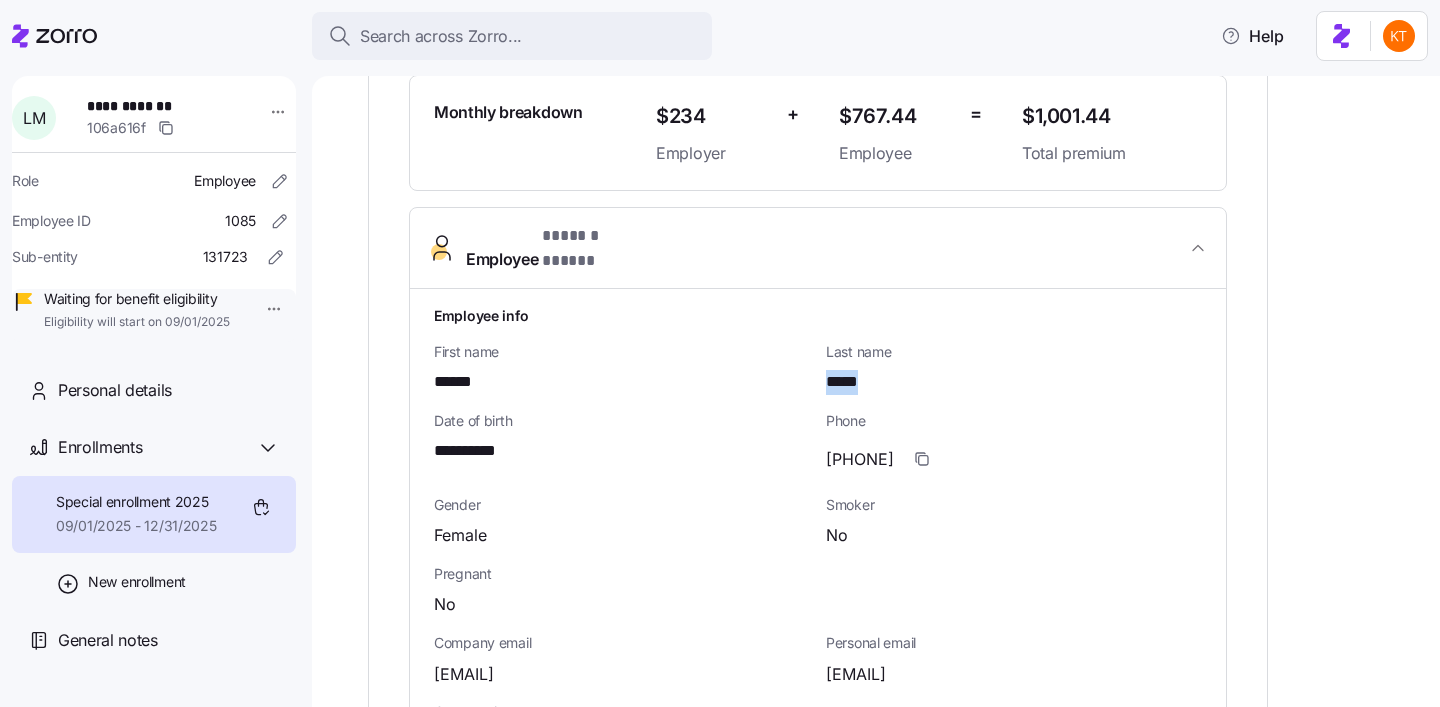 click on "*****" at bounding box center (851, 382) 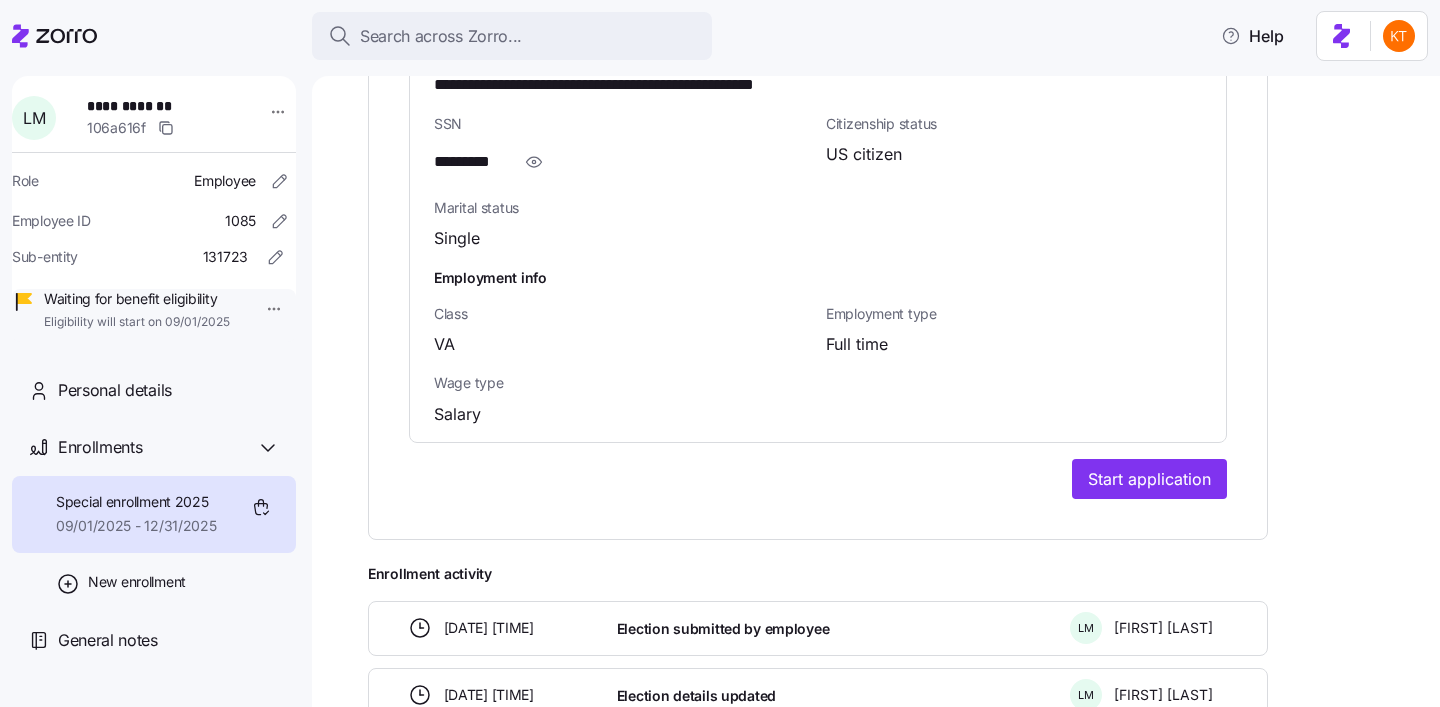 scroll, scrollTop: 1128, scrollLeft: 0, axis: vertical 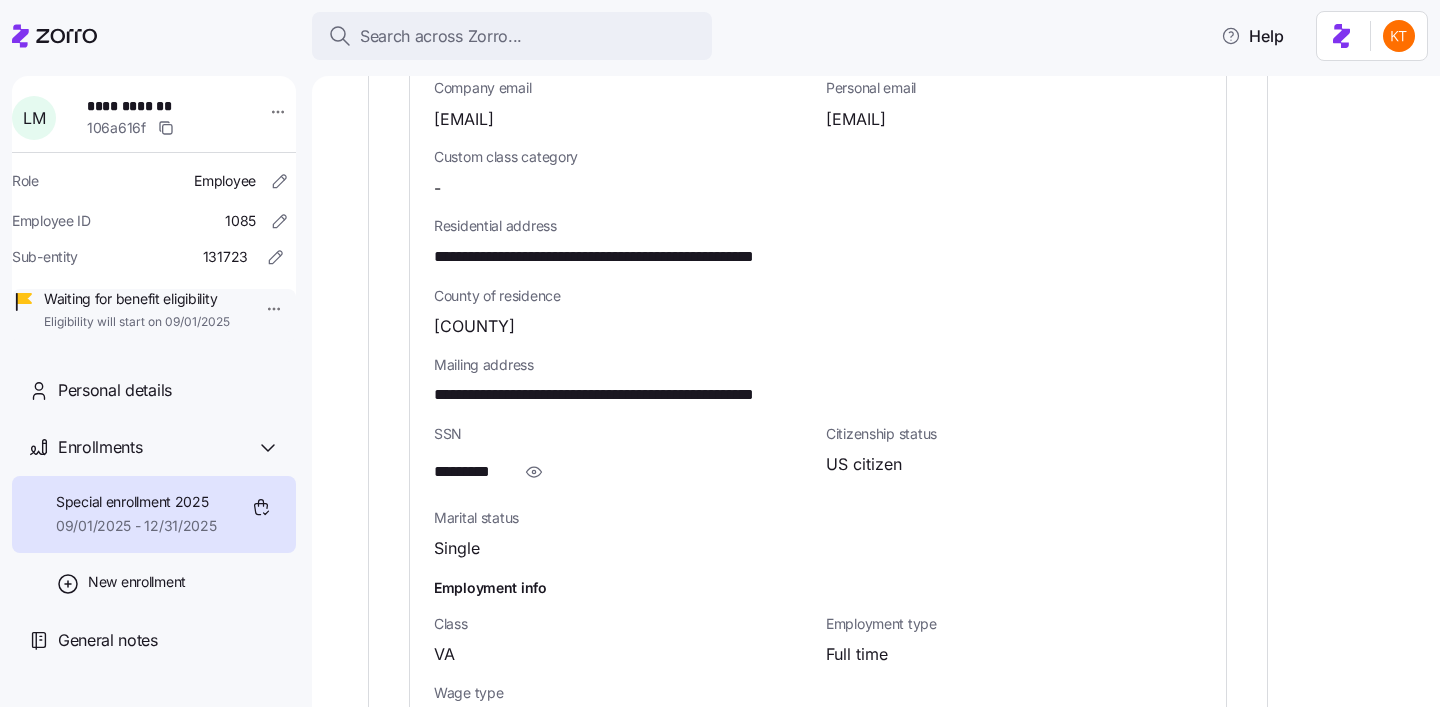 click on "**********" at bounding box center (653, 395) 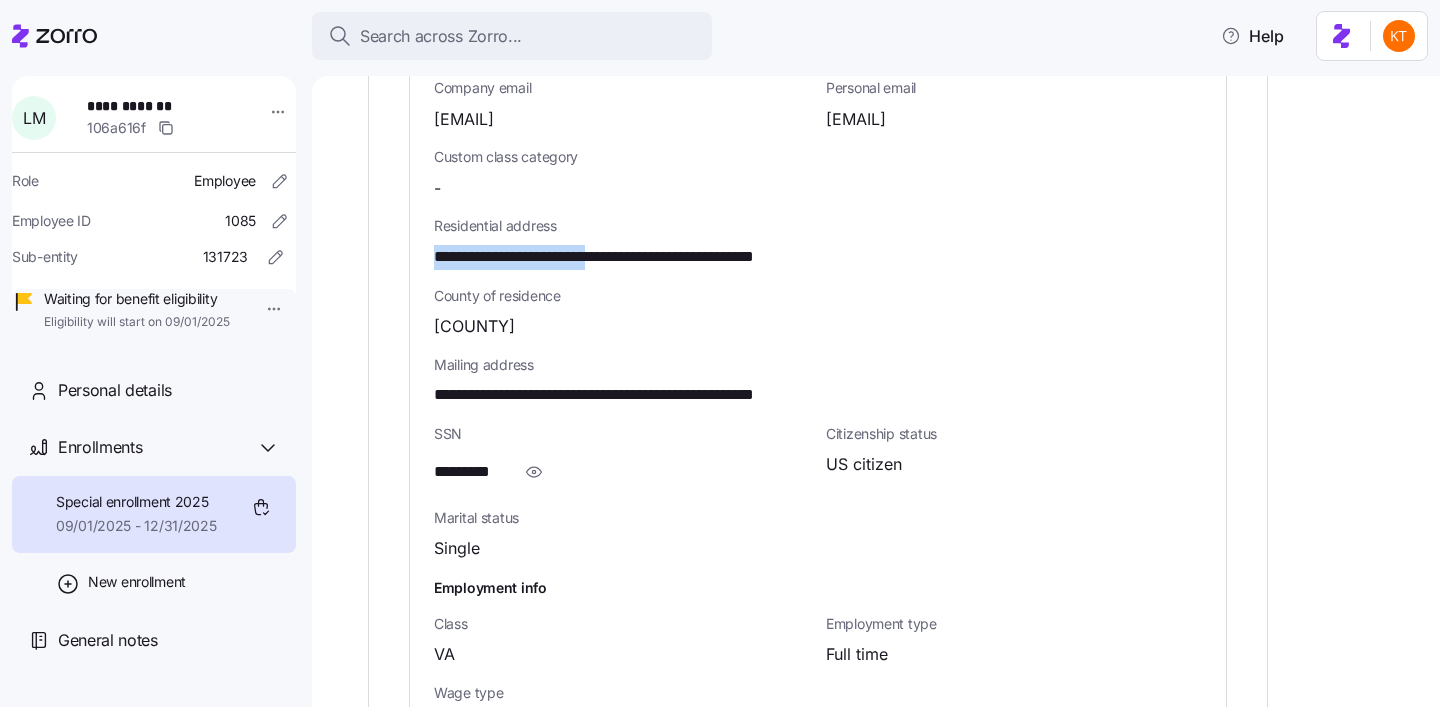 drag, startPoint x: 641, startPoint y: 231, endPoint x: 416, endPoint y: 247, distance: 225.56818 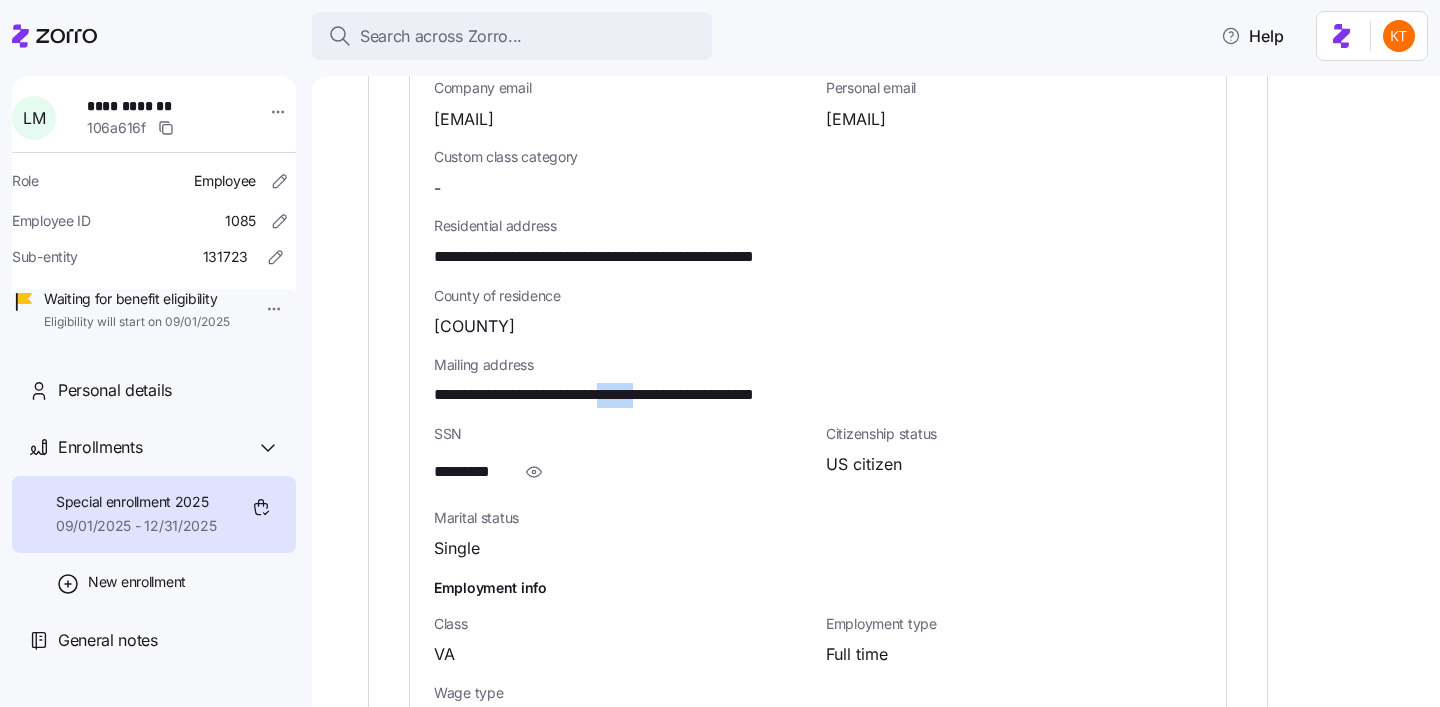 drag, startPoint x: 702, startPoint y: 378, endPoint x: 654, endPoint y: 380, distance: 48.04165 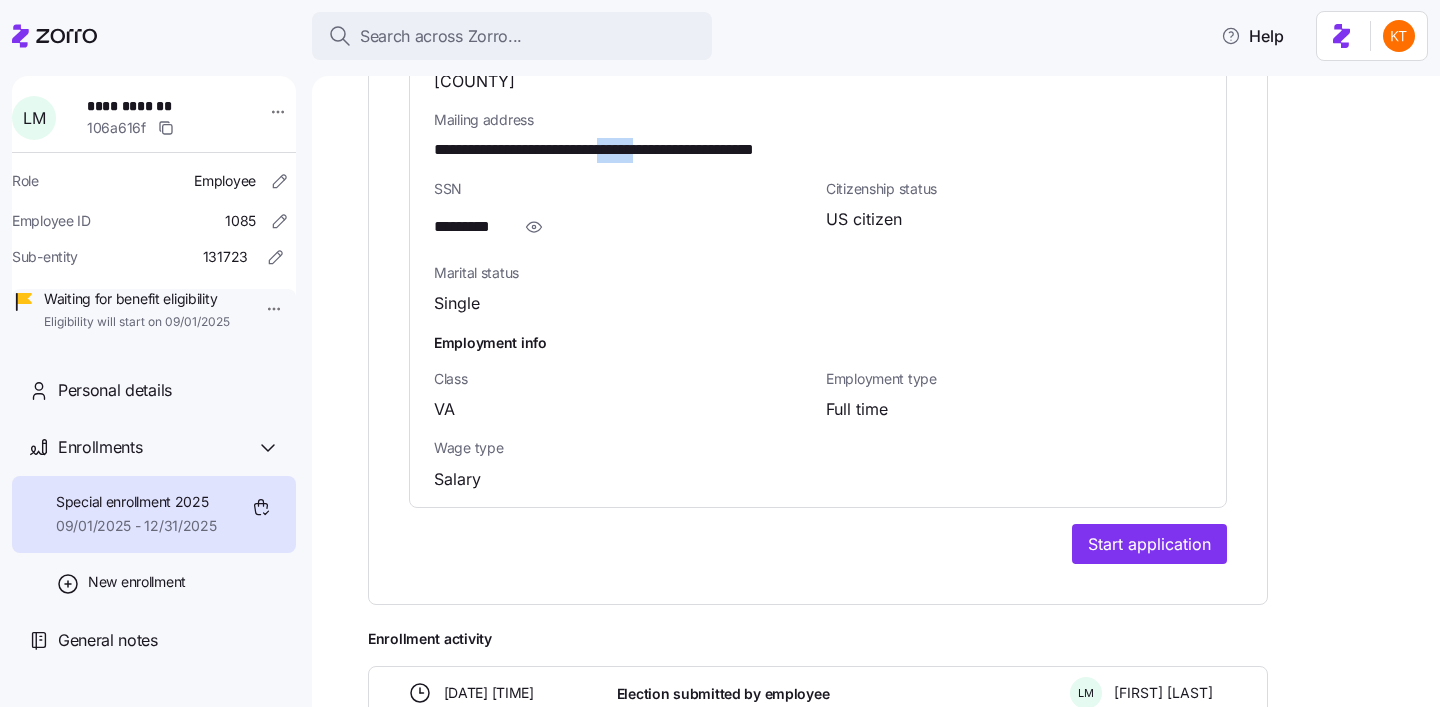 scroll, scrollTop: 1436, scrollLeft: 0, axis: vertical 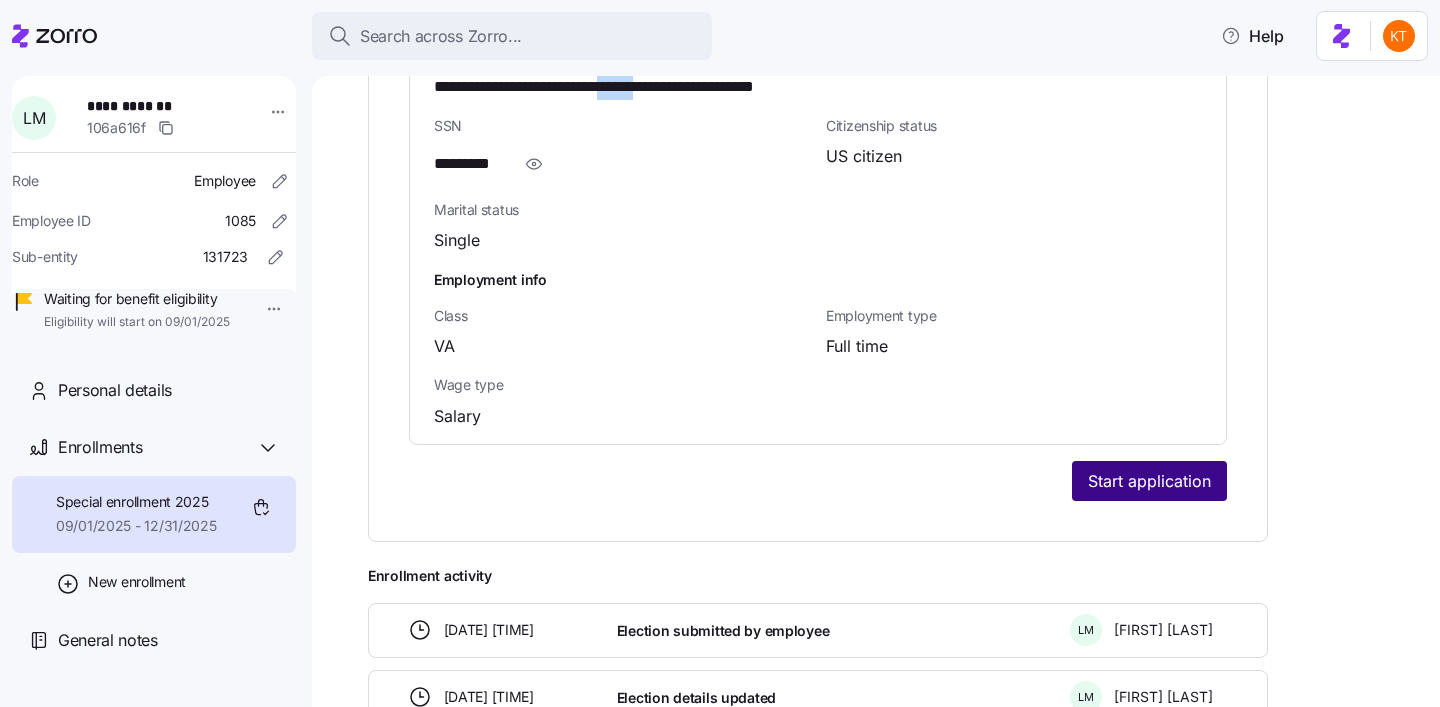 click on "Start application" at bounding box center (1149, 481) 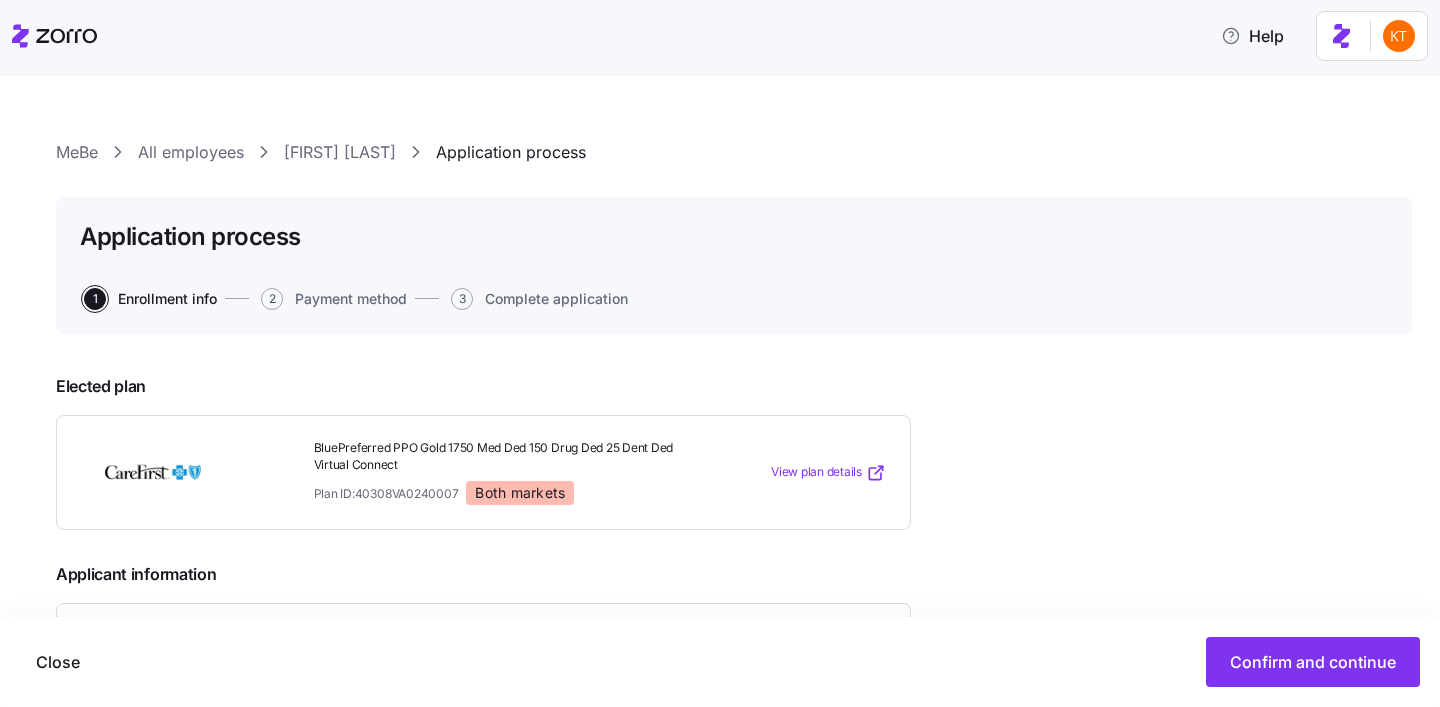 scroll, scrollTop: 4, scrollLeft: 0, axis: vertical 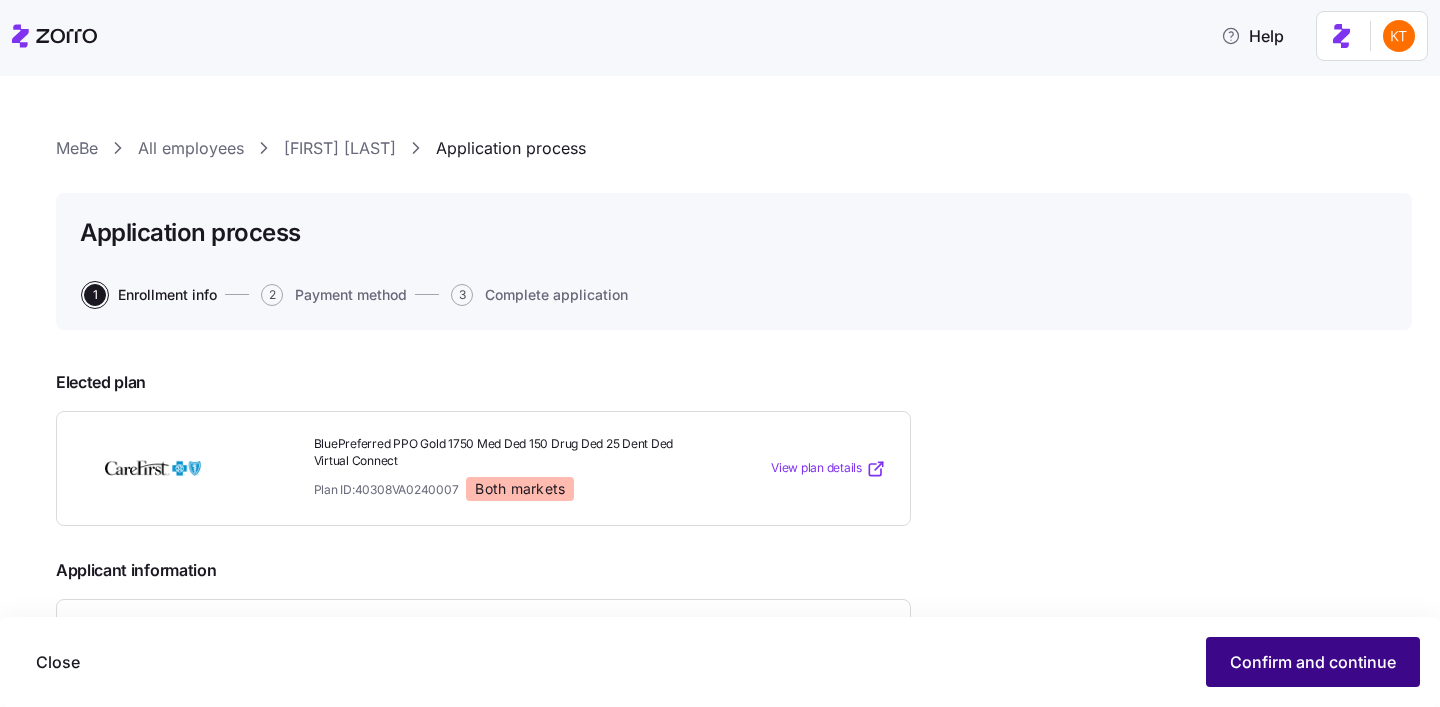 click on "Confirm and continue" at bounding box center [1313, 662] 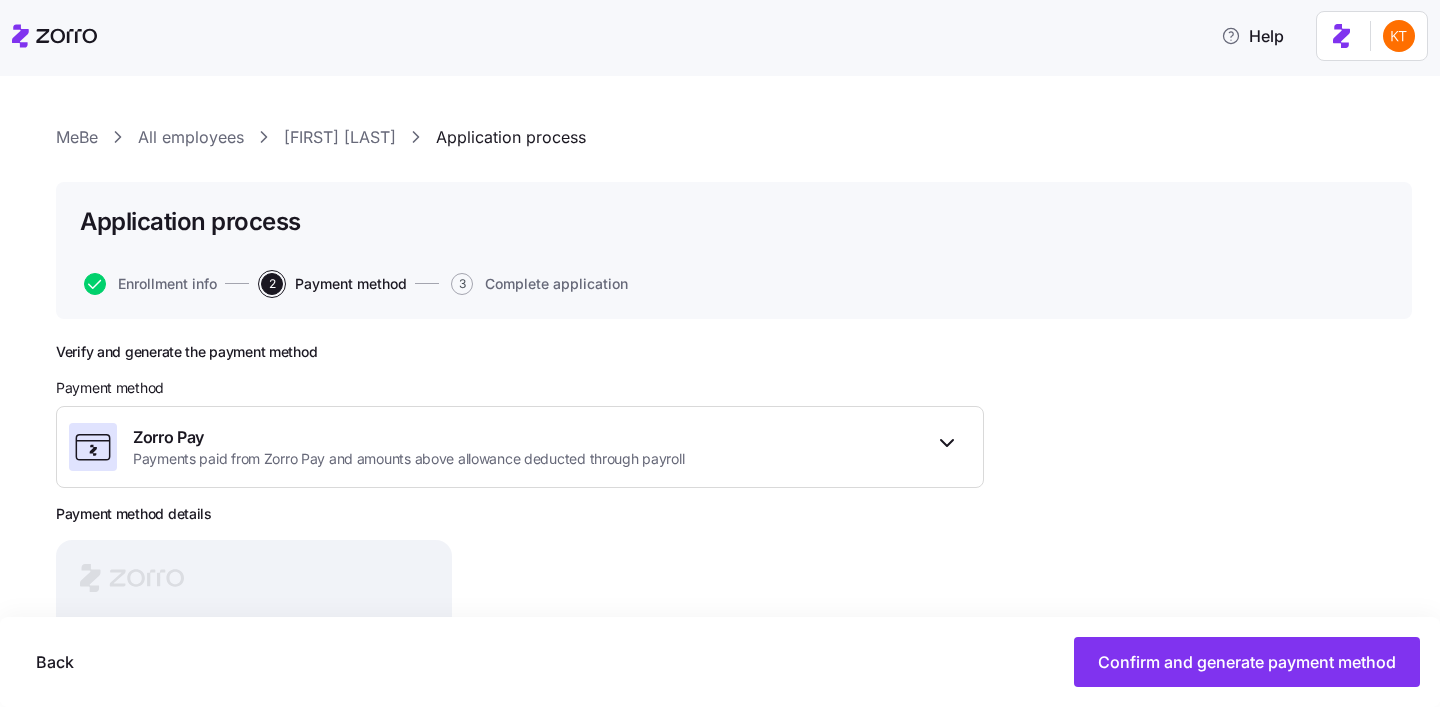 scroll, scrollTop: 17, scrollLeft: 0, axis: vertical 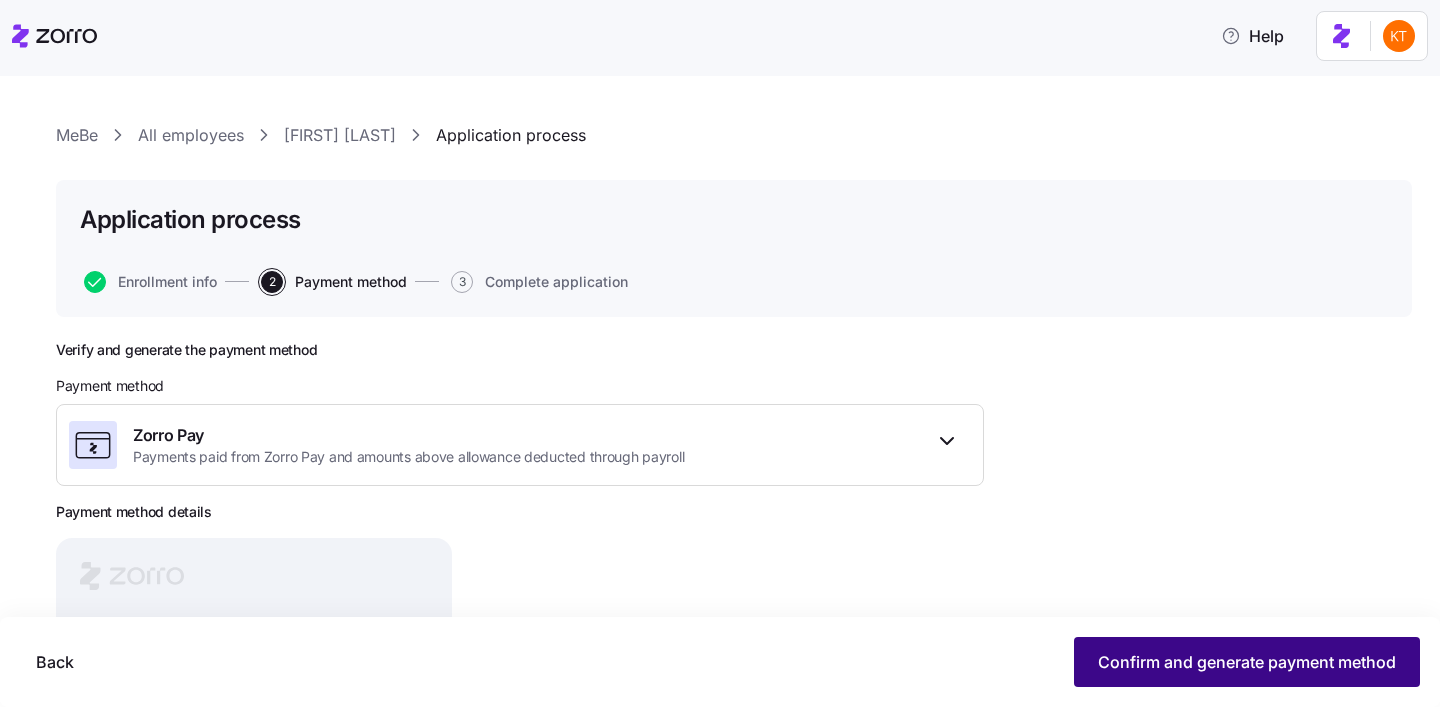 click on "Confirm and generate payment method" at bounding box center [1247, 662] 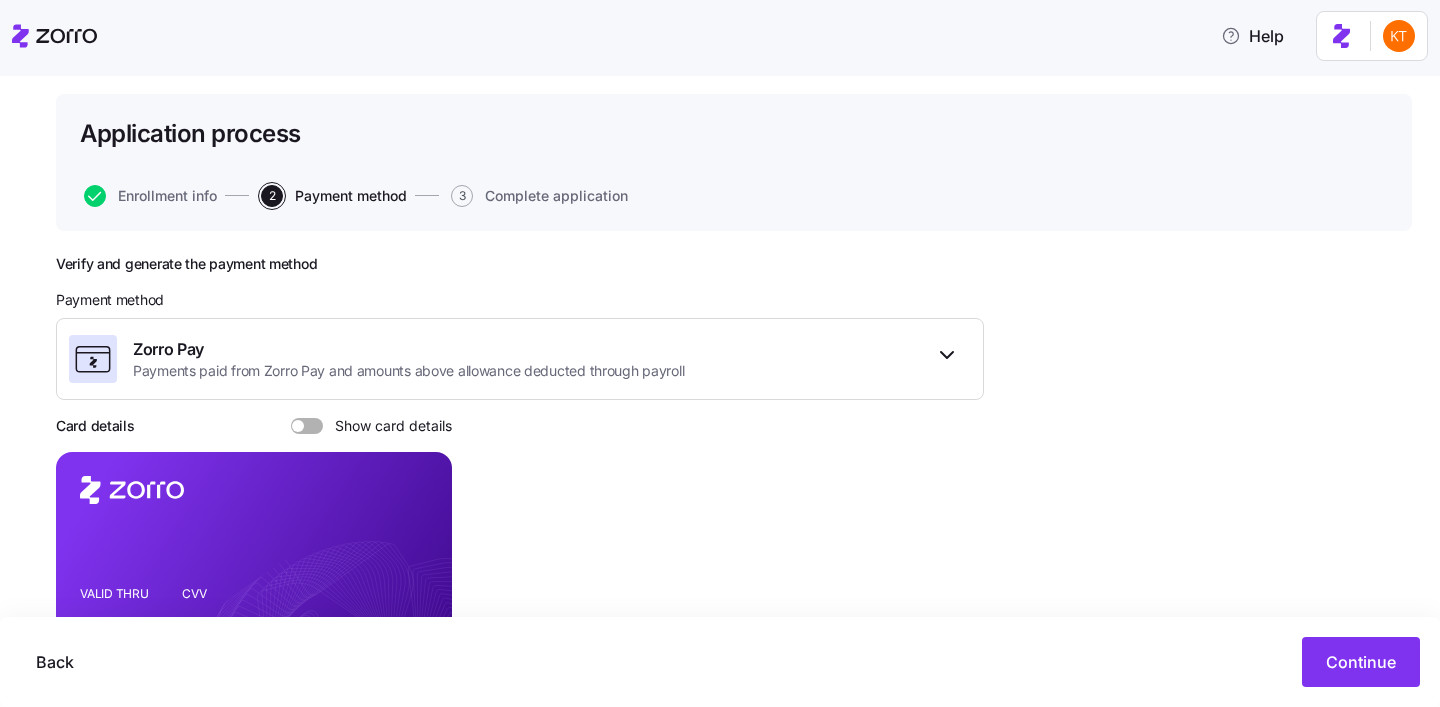 scroll, scrollTop: 260, scrollLeft: 0, axis: vertical 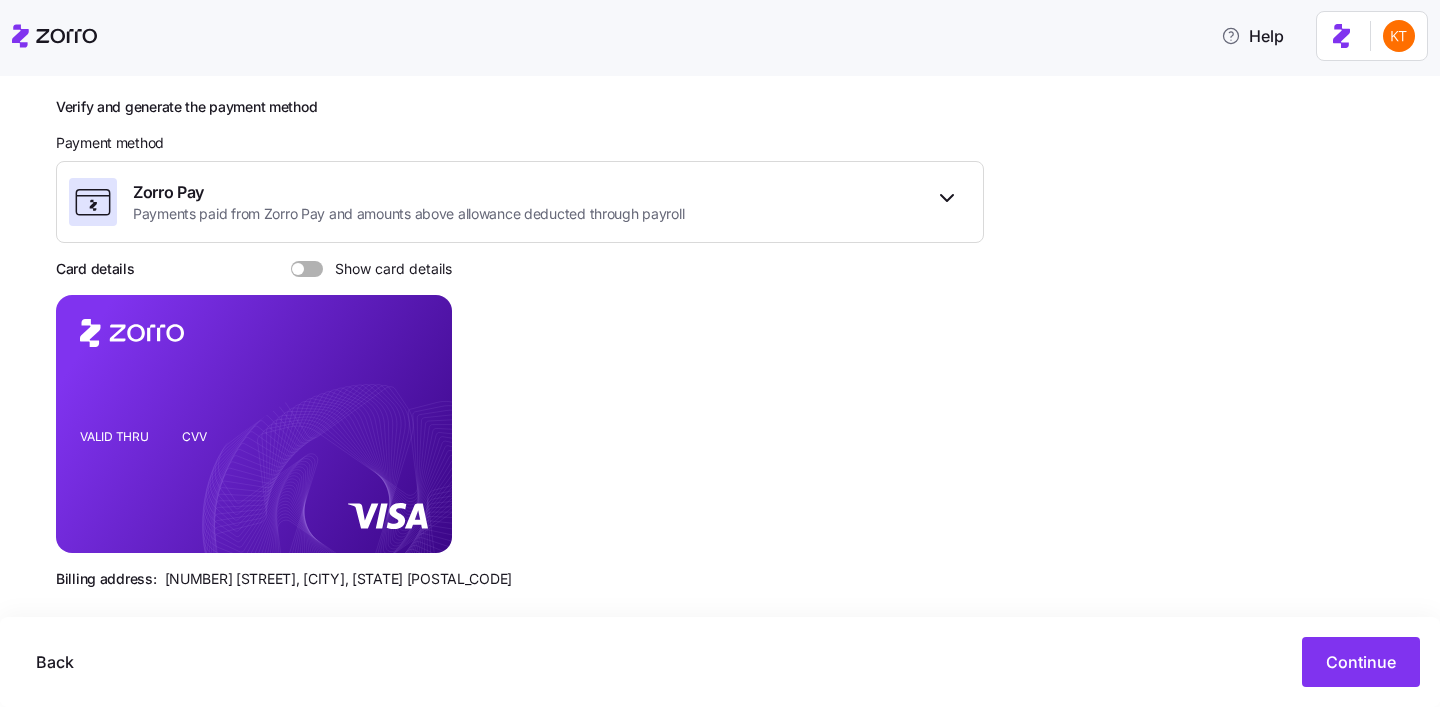 click on "Show card details" at bounding box center (387, 269) 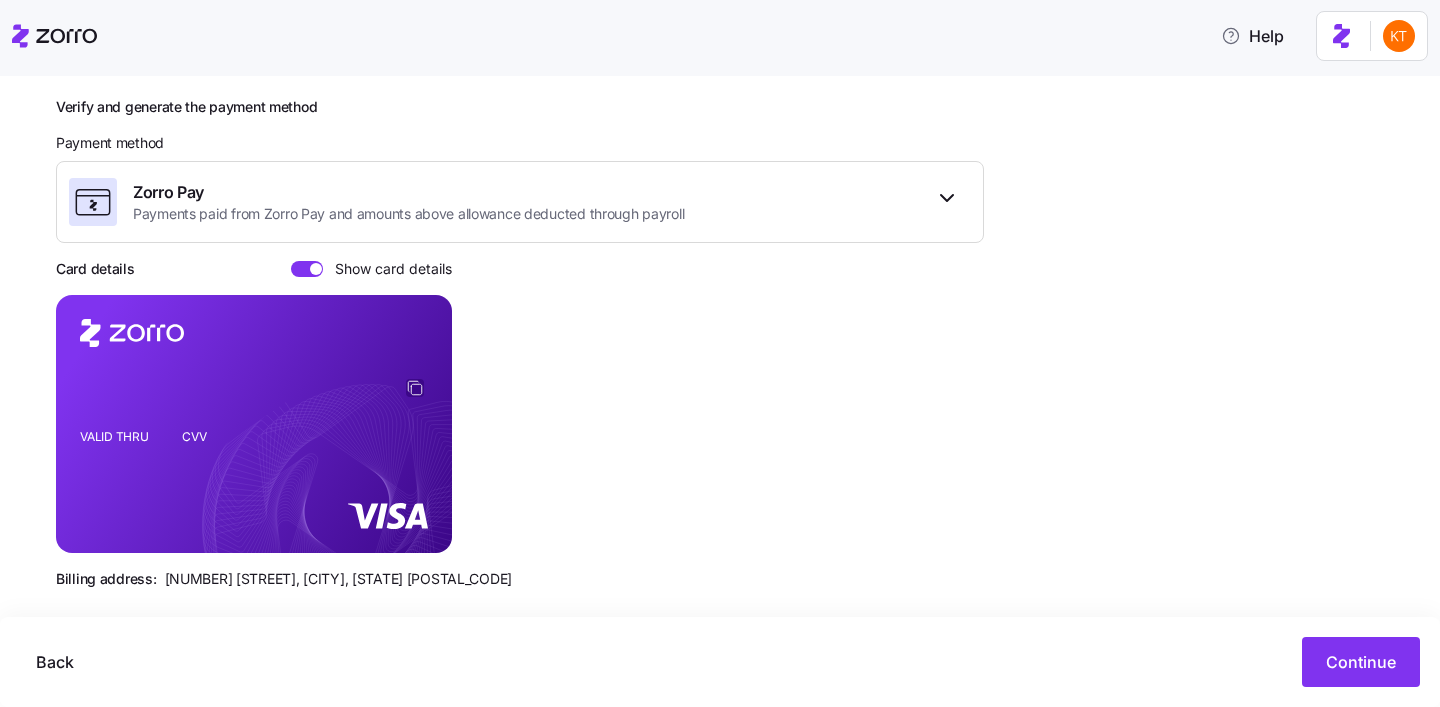 click 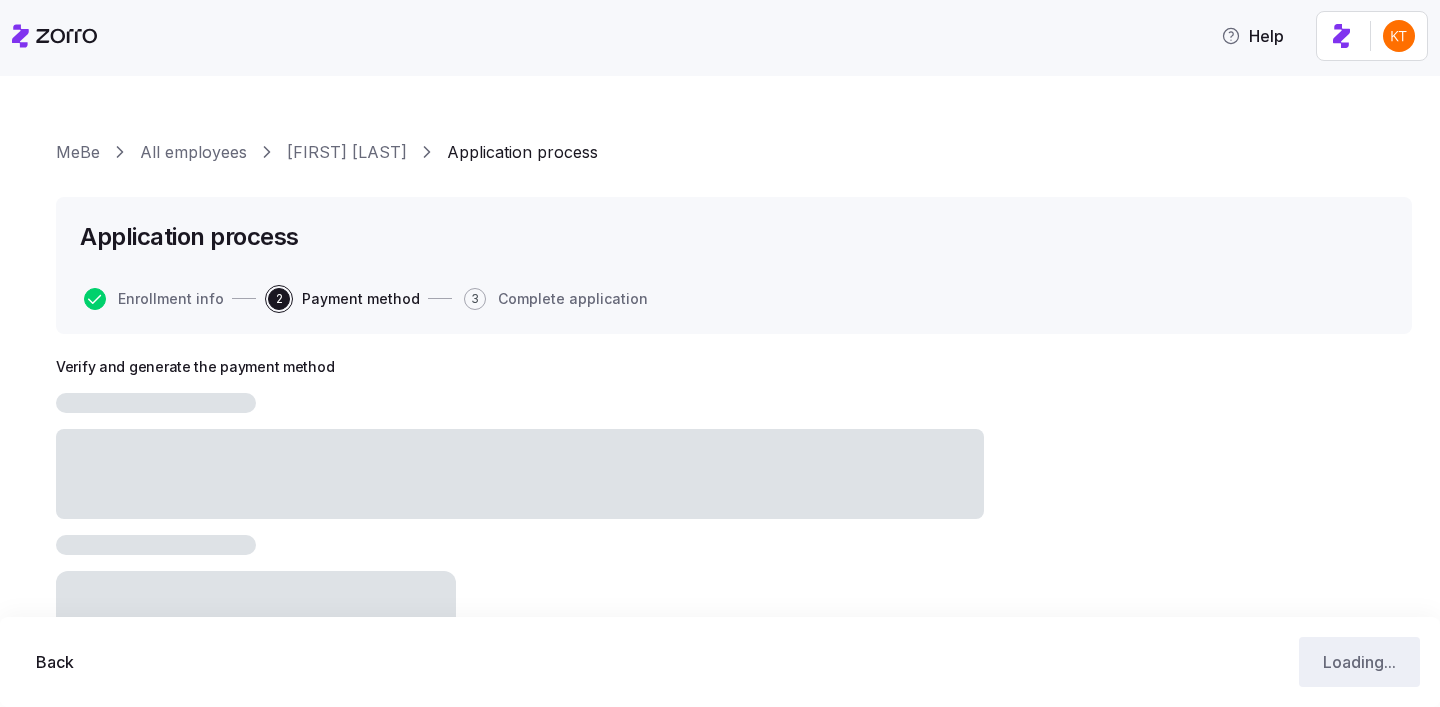 scroll, scrollTop: 0, scrollLeft: 0, axis: both 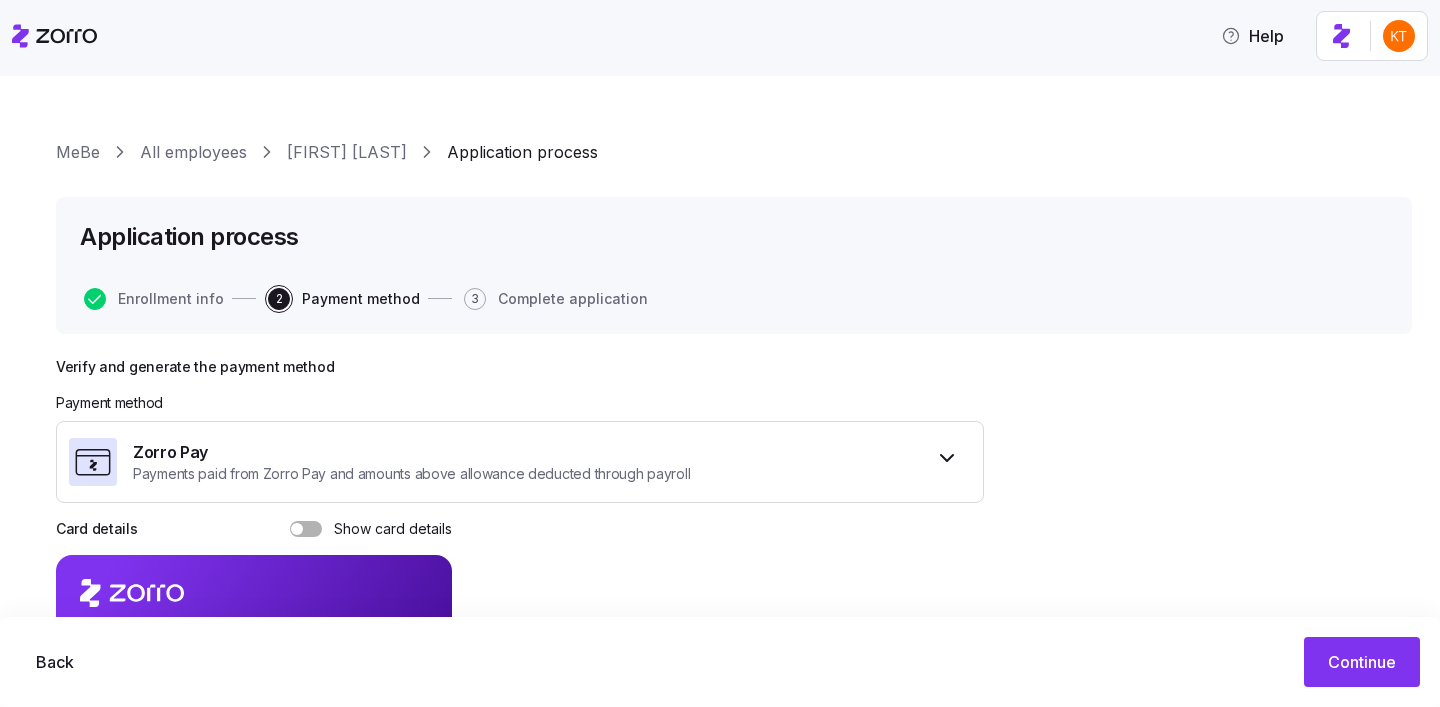 click on "[FIRST] [LAST]" at bounding box center [347, 152] 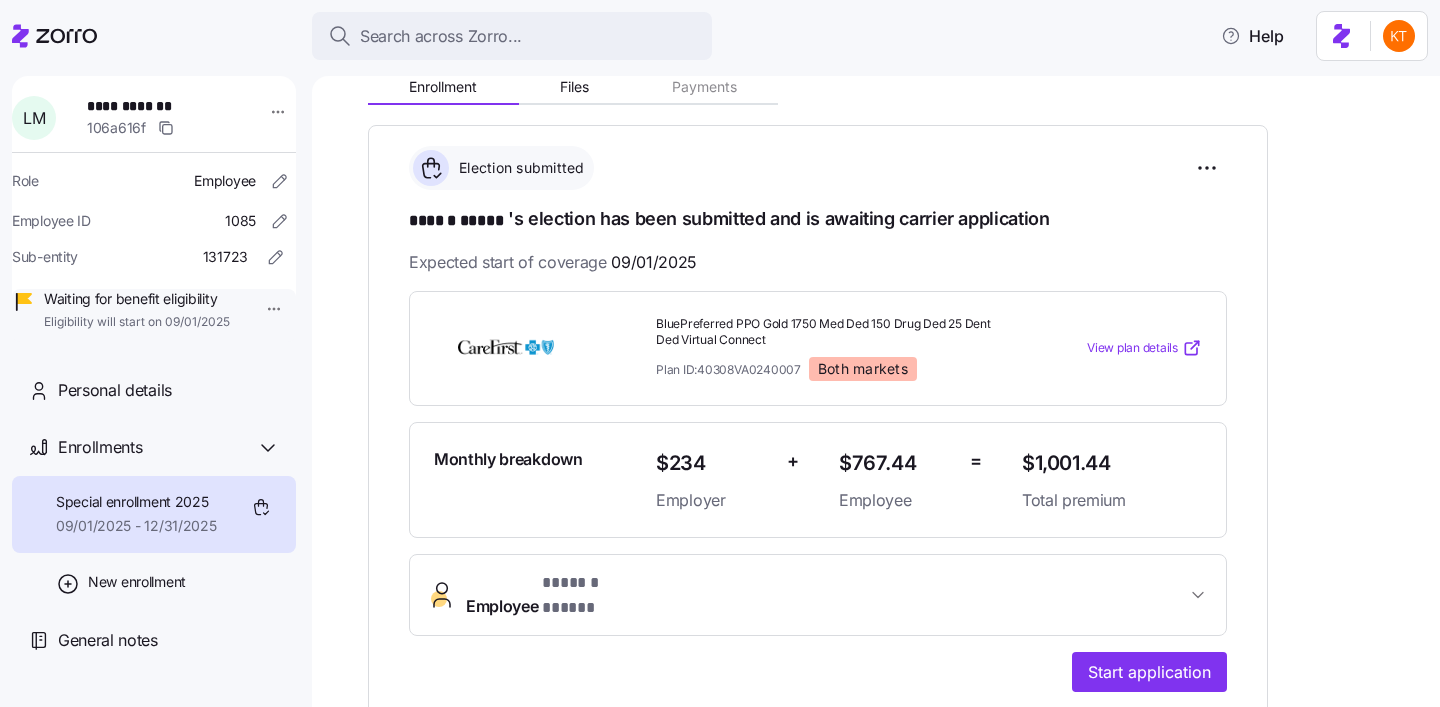 scroll, scrollTop: 537, scrollLeft: 0, axis: vertical 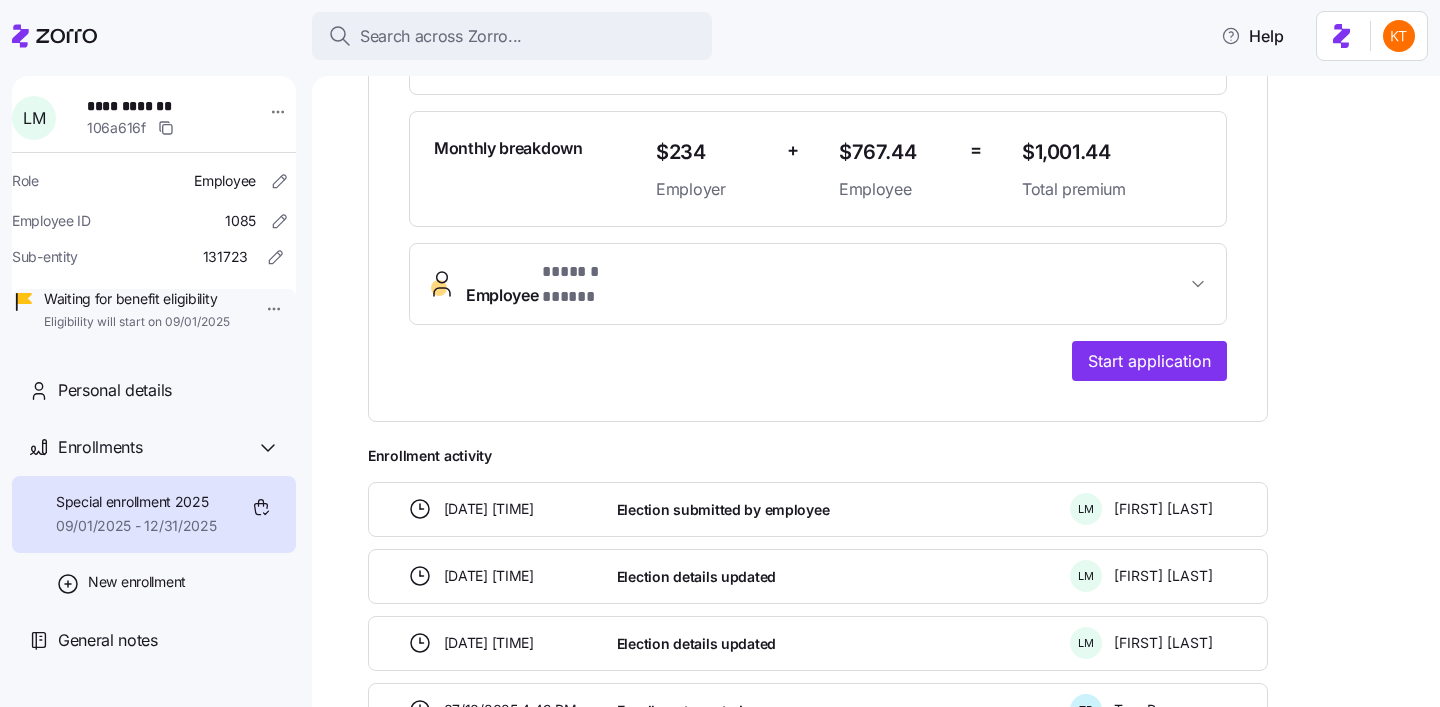 click on "Employee * ******   ***** *" at bounding box center [826, 284] 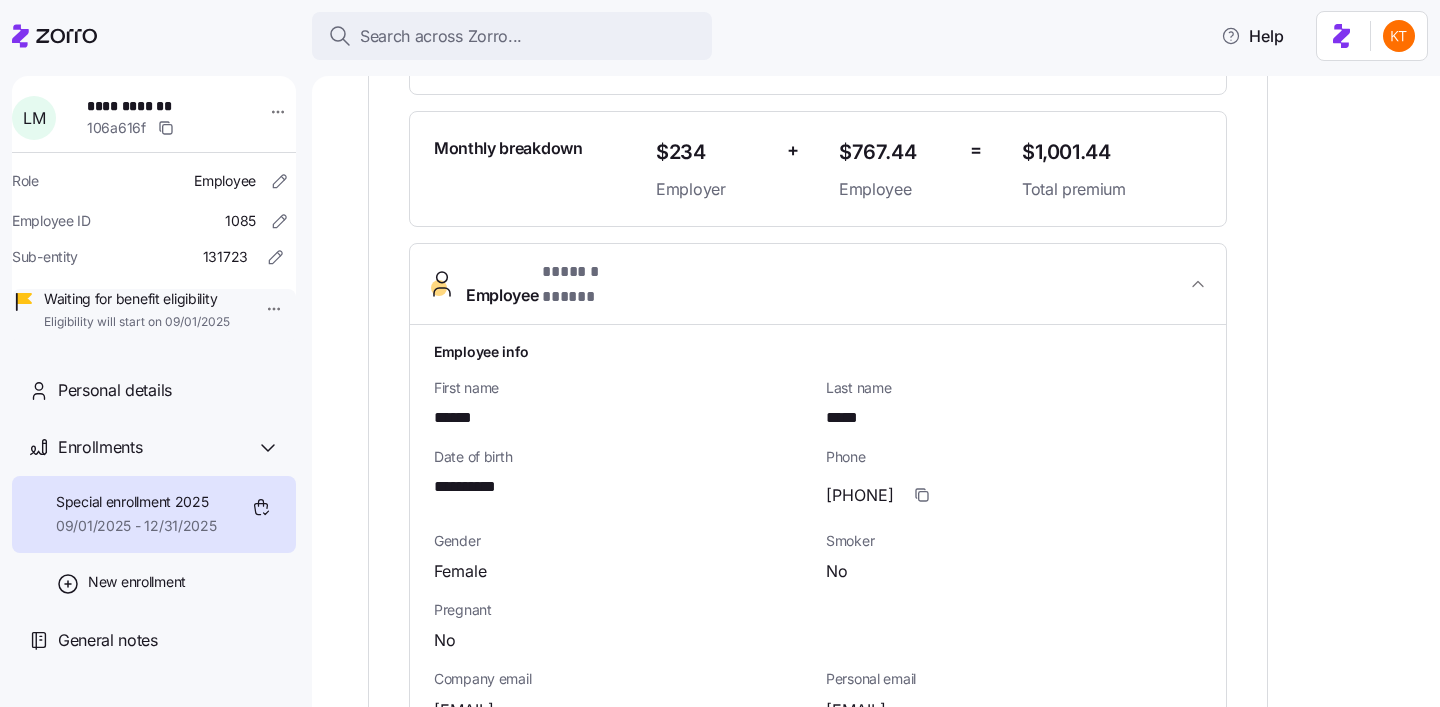 scroll, scrollTop: 855, scrollLeft: 0, axis: vertical 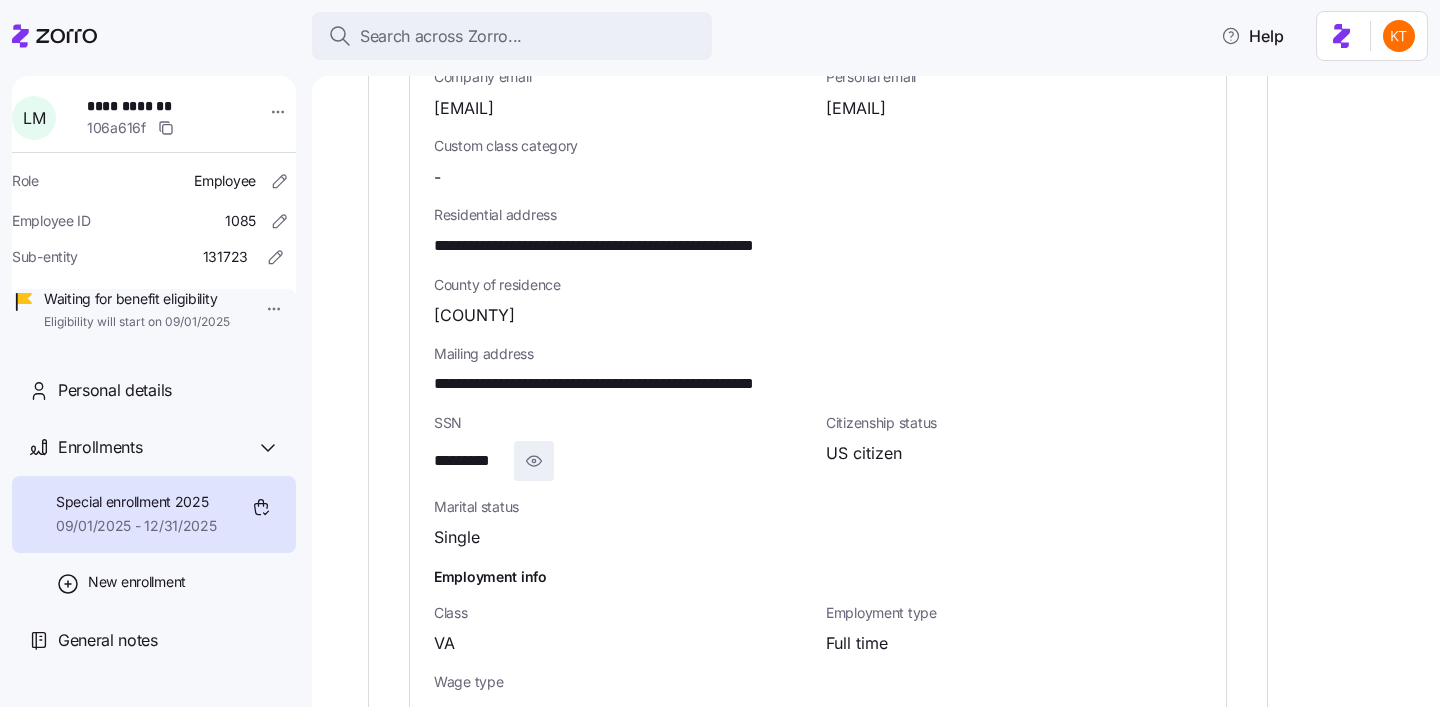 click 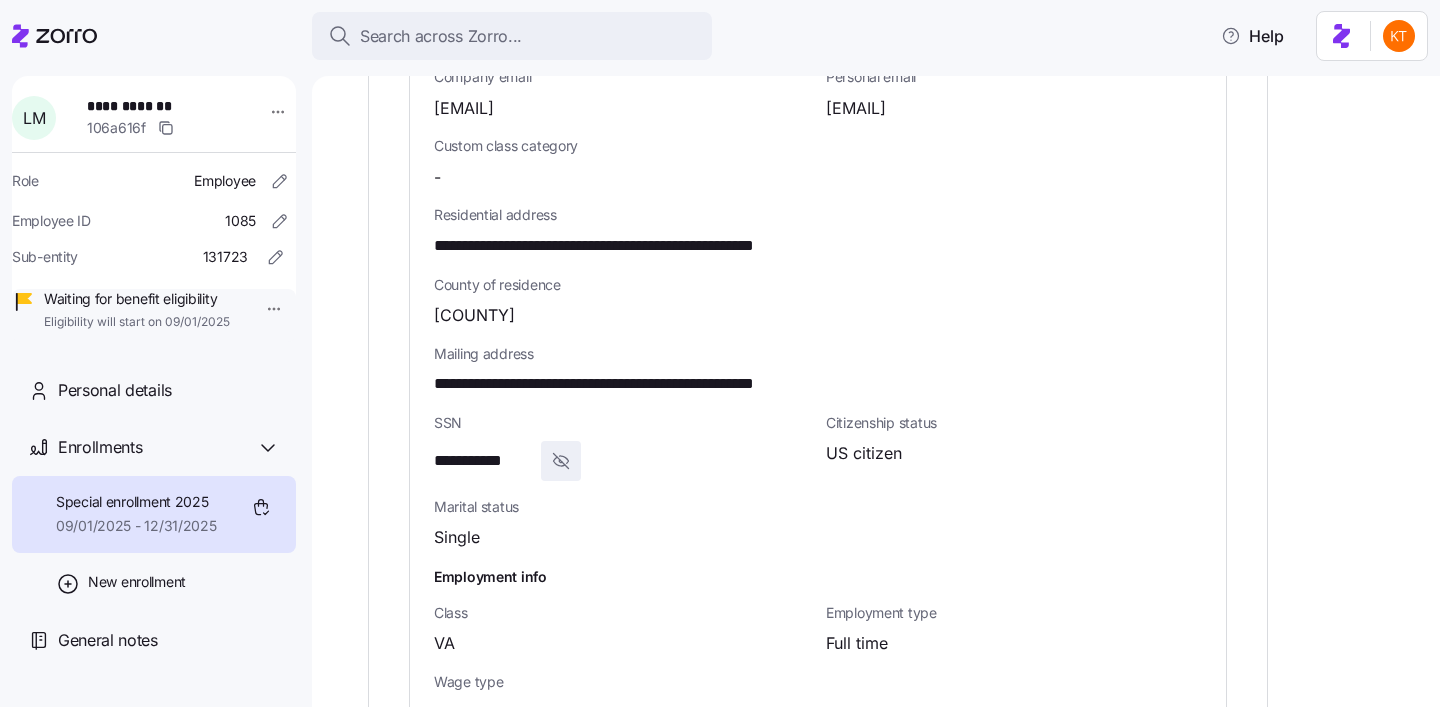 click on "**********" at bounding box center [483, 461] 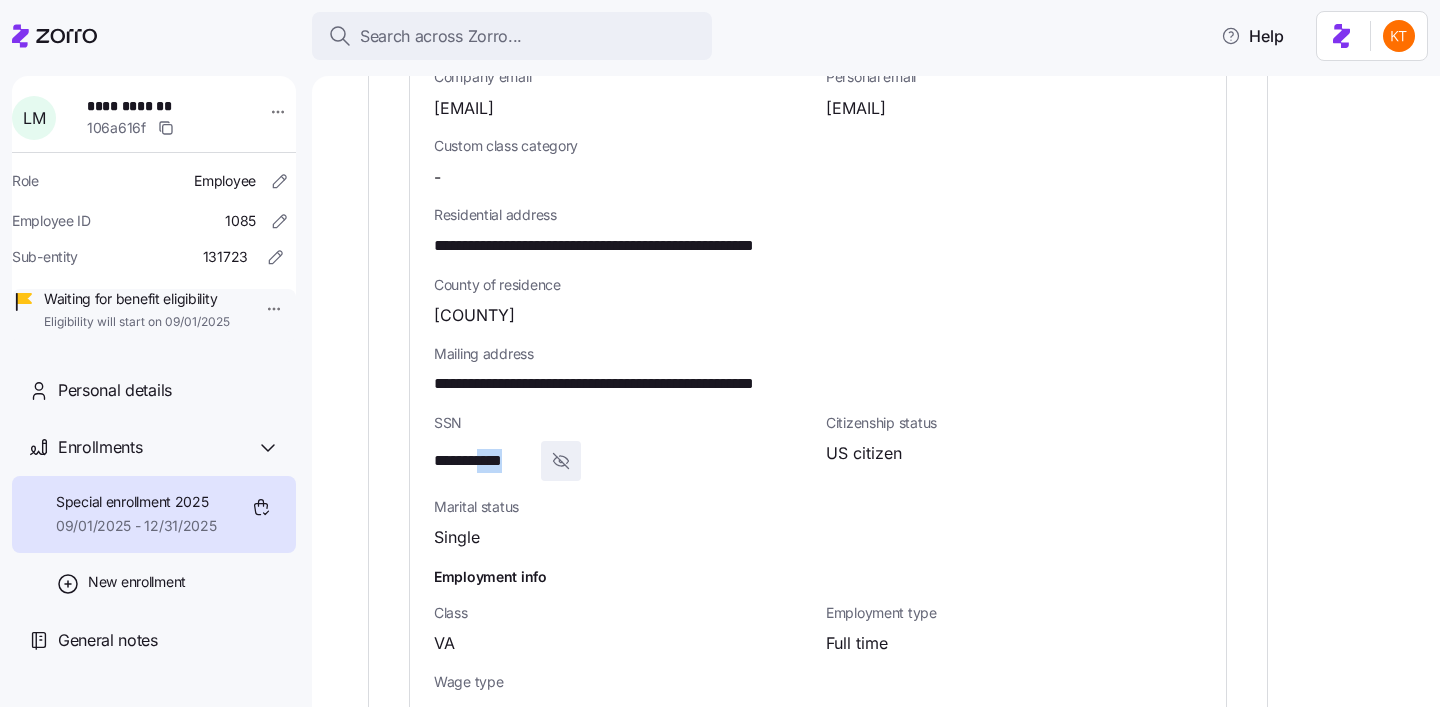 click on "**********" at bounding box center [483, 461] 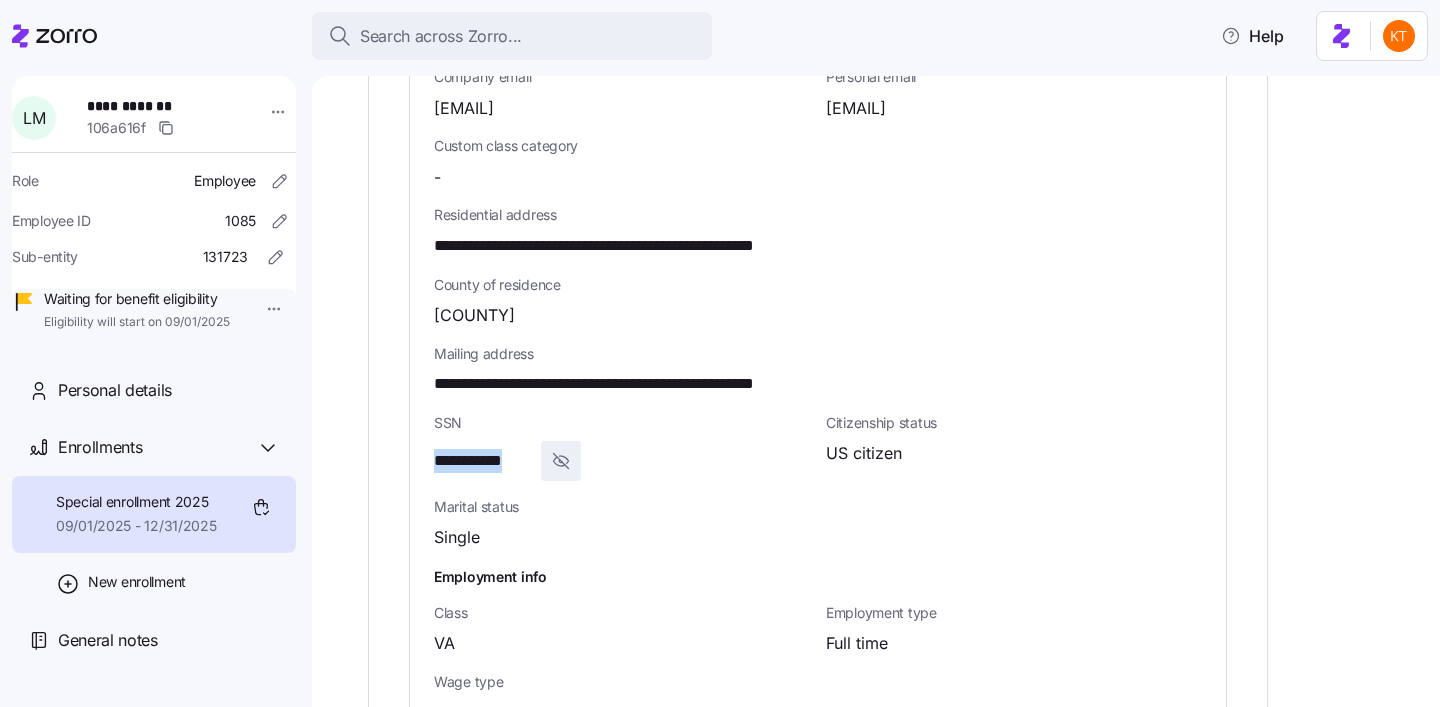 click on "**********" at bounding box center (483, 461) 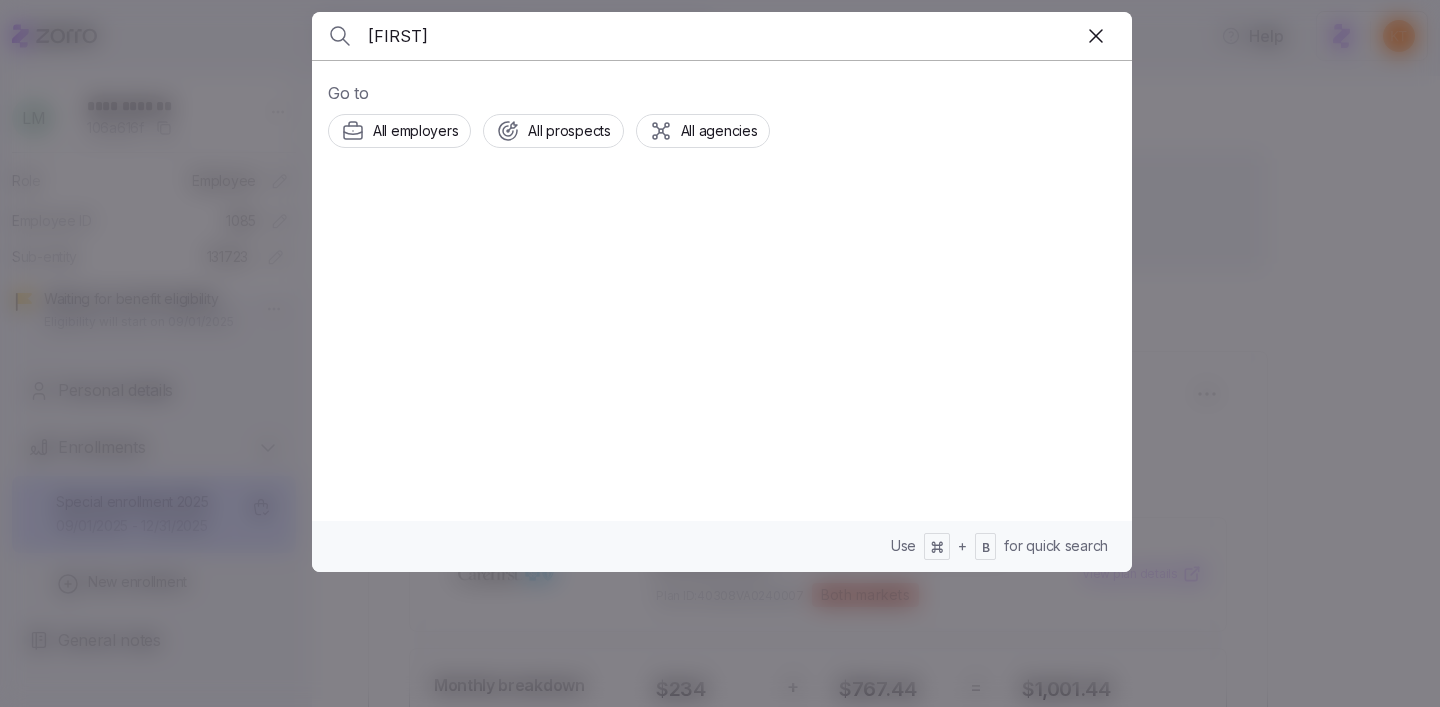 scroll, scrollTop: 0, scrollLeft: 0, axis: both 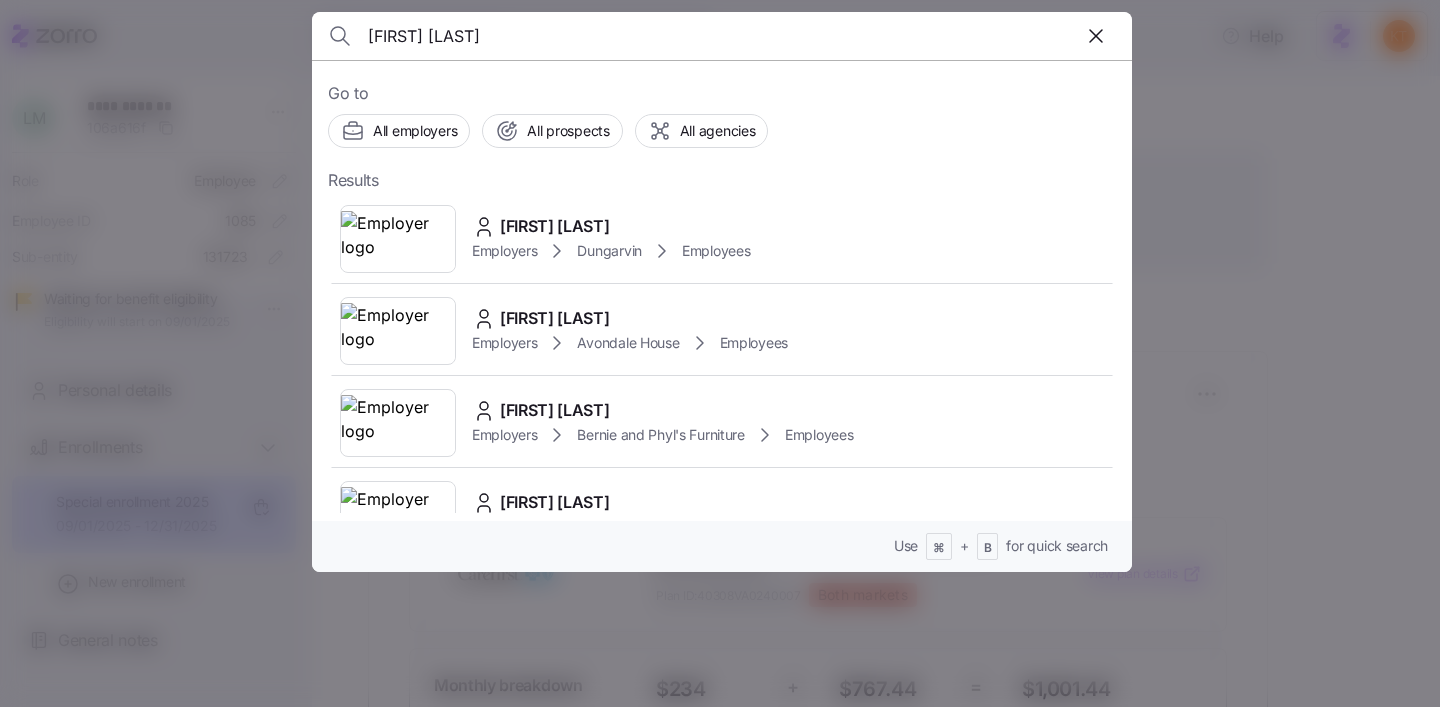 type on "[FIRST] [LAST]" 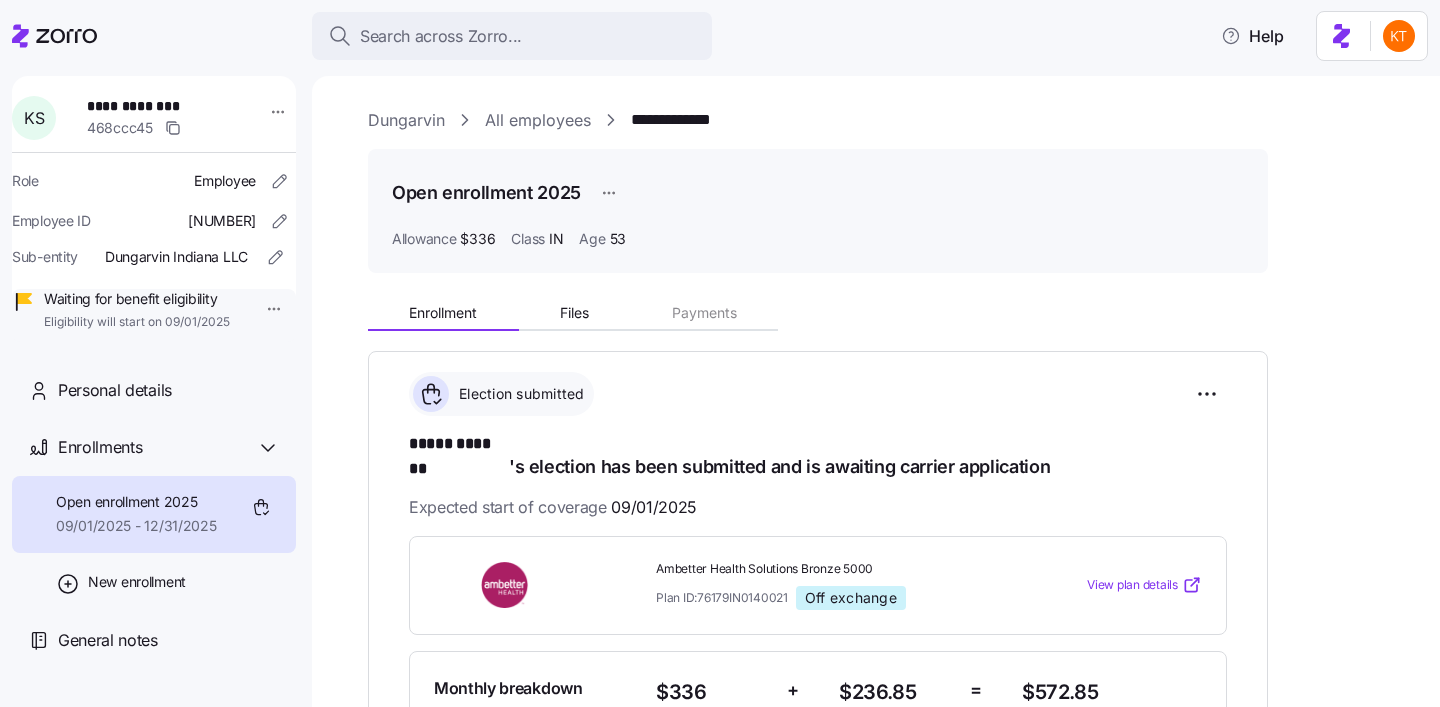 scroll, scrollTop: 62, scrollLeft: 0, axis: vertical 